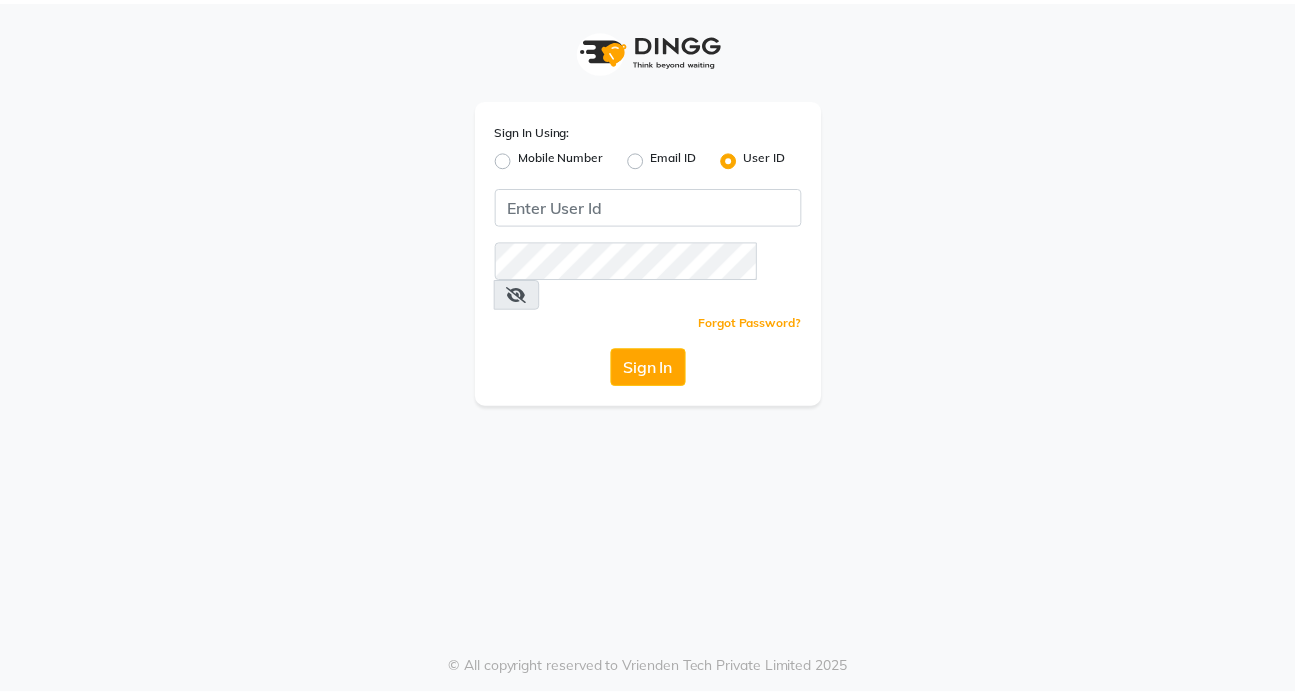 scroll, scrollTop: 0, scrollLeft: 0, axis: both 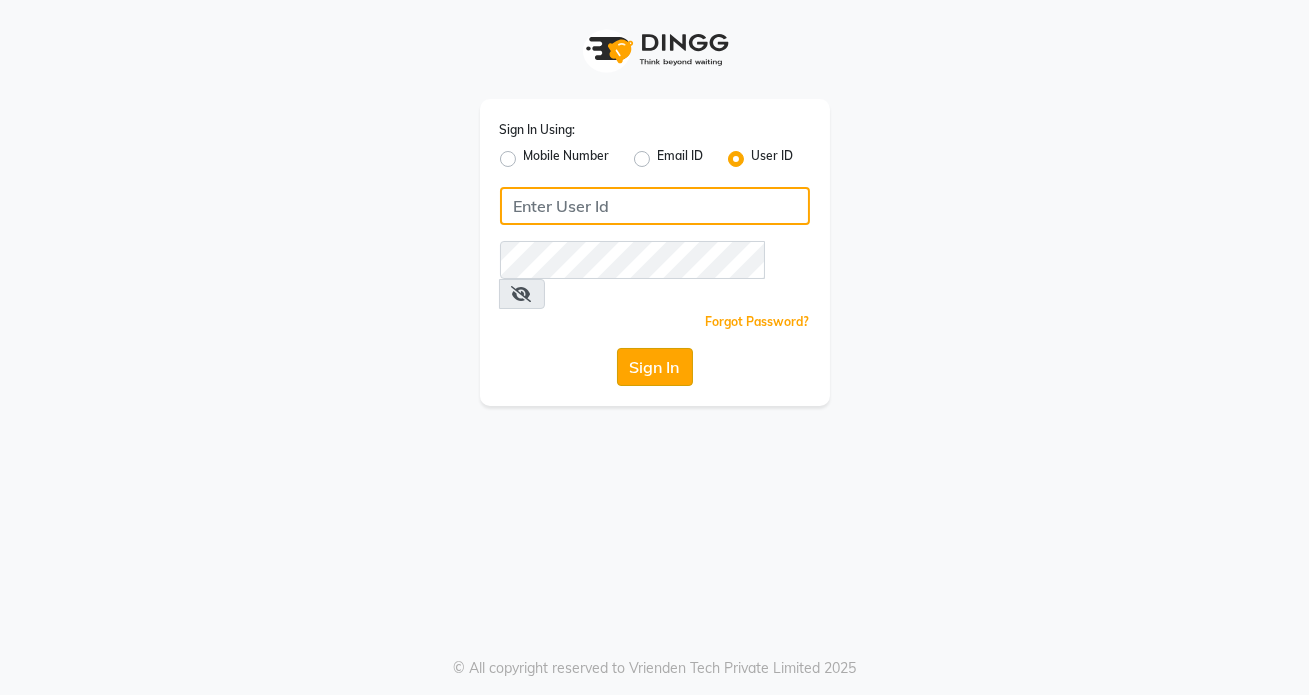 type on "hpl" 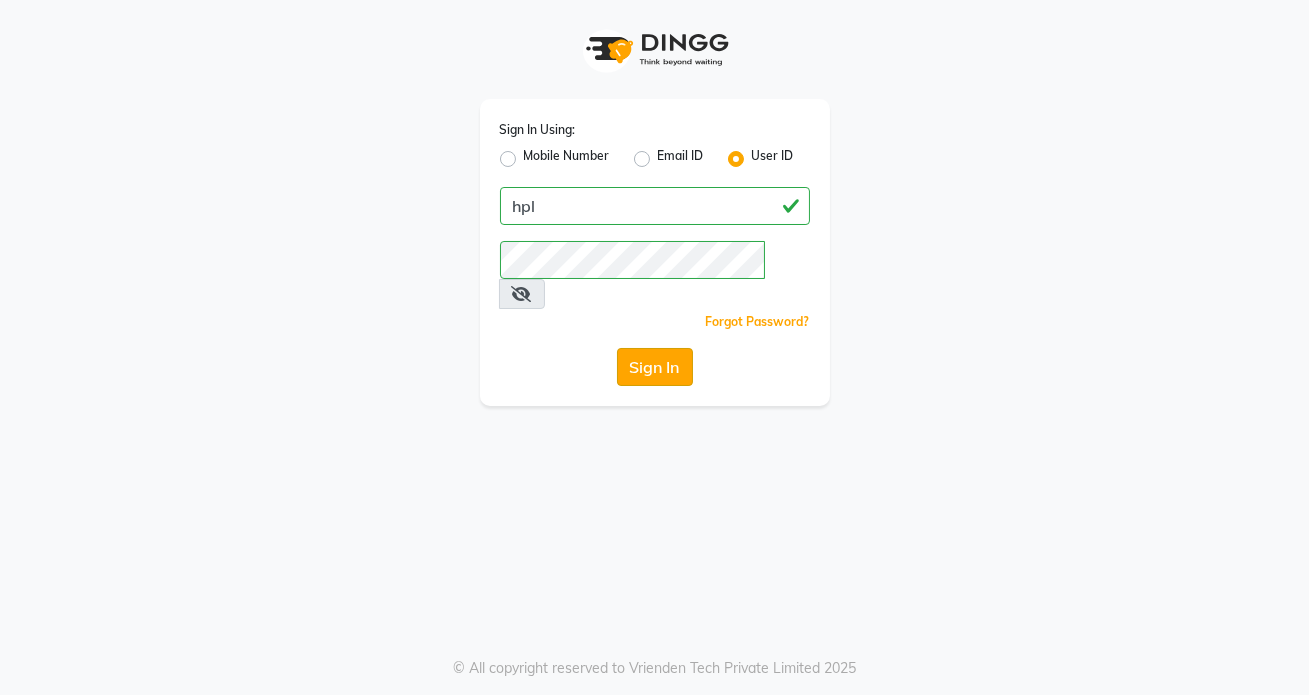 click on "Sign In" 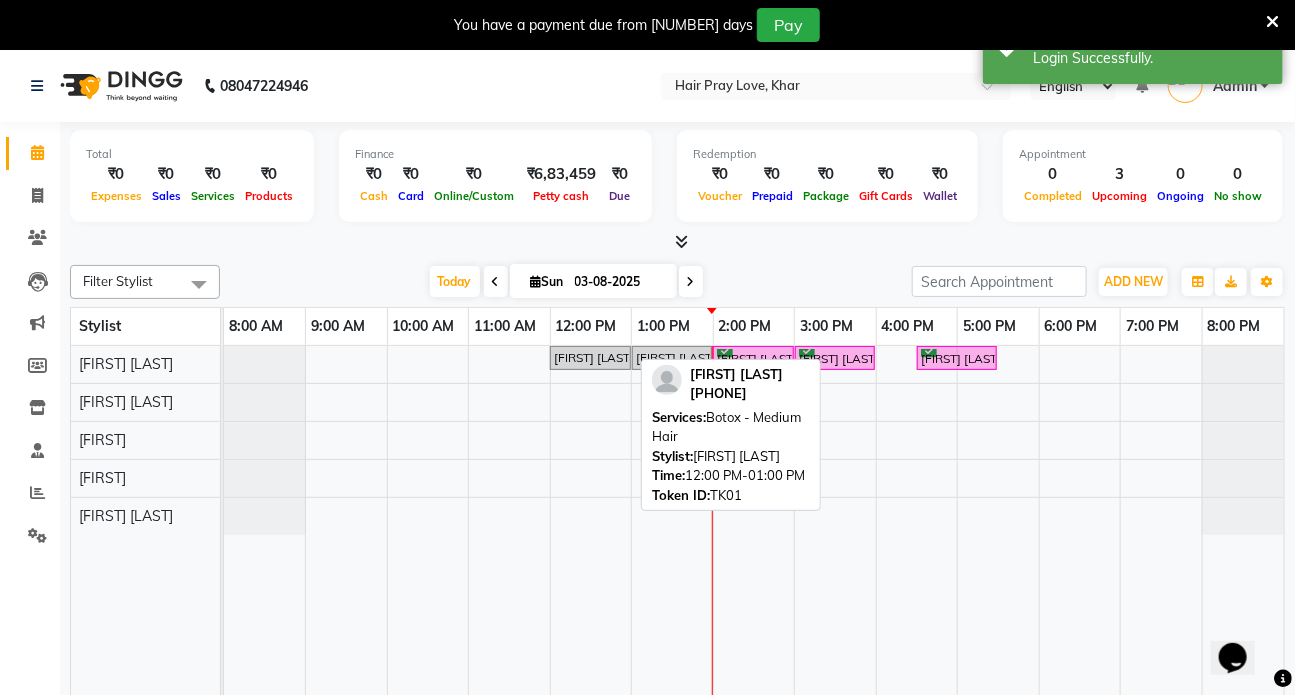 scroll, scrollTop: 0, scrollLeft: 0, axis: both 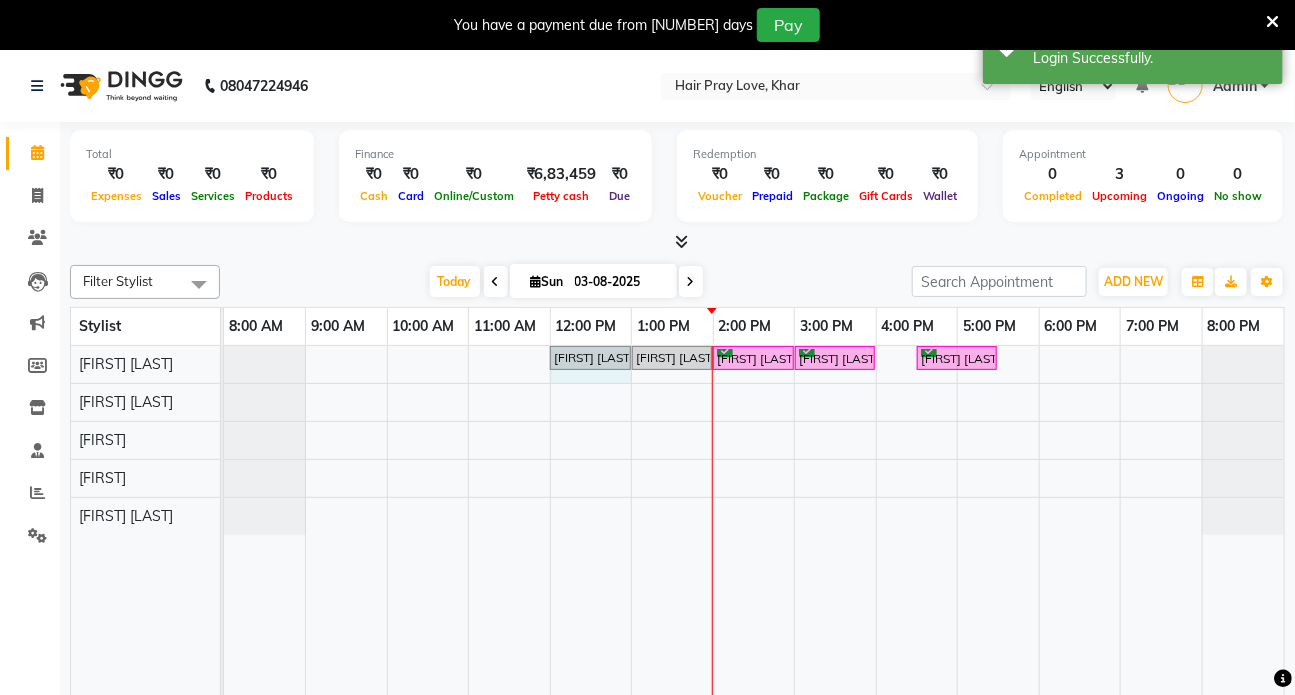 click on "[FIRST] [LAST], [CODE], [TIME] - [TIME], [SERVICE]     [FIRST] [LAST], [CODE], [TIME] - [TIME], [SERVICE]     [FIRST] [LAST], [CODE], [TIME] - [TIME], [SERVICE]     [FIRST] [LAST], [CODE], [TIME] - [TIME], [SERVICE]     [FIRST] [LAST], [CODE], [TIME] - [TIME], [SERVICE]" at bounding box center [754, 535] 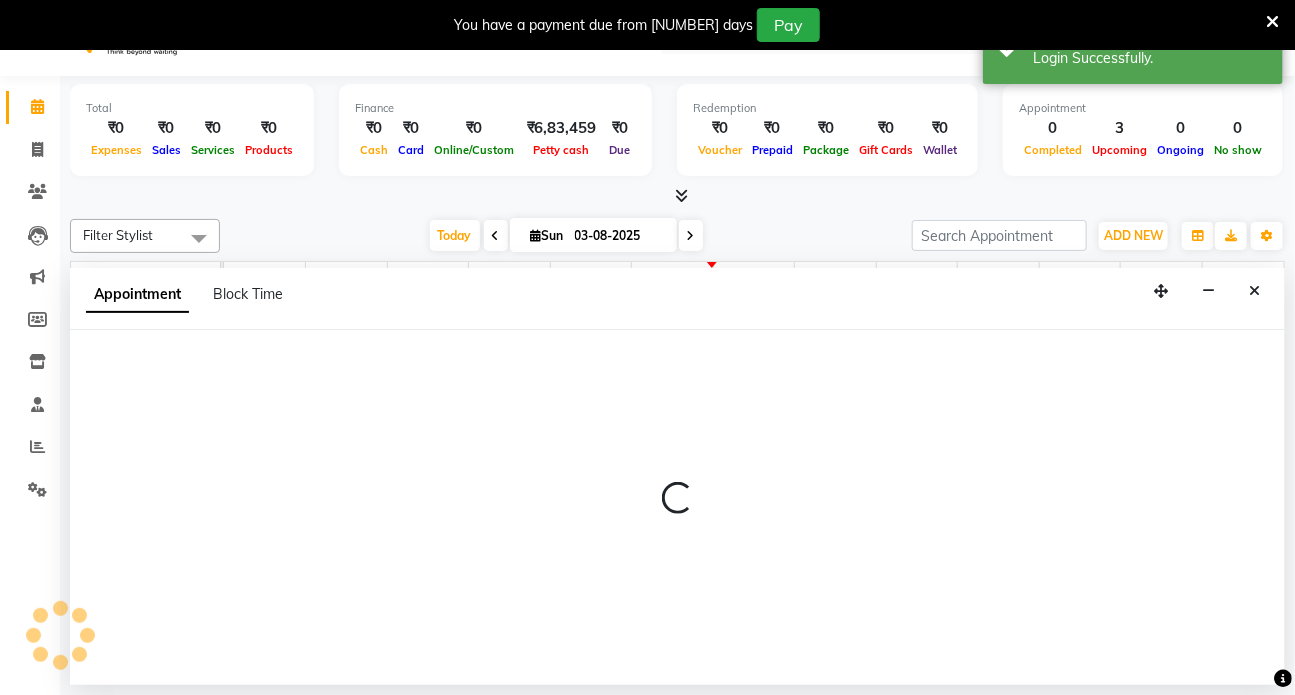 select on "54376" 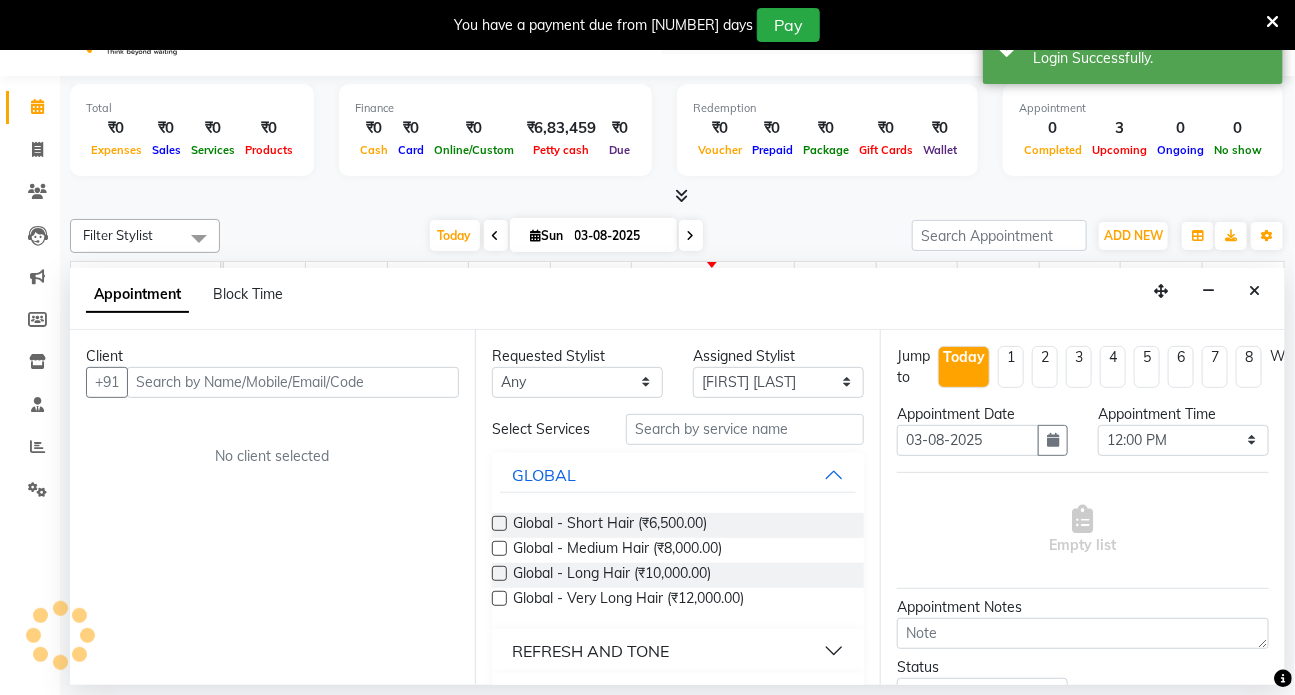scroll, scrollTop: 50, scrollLeft: 0, axis: vertical 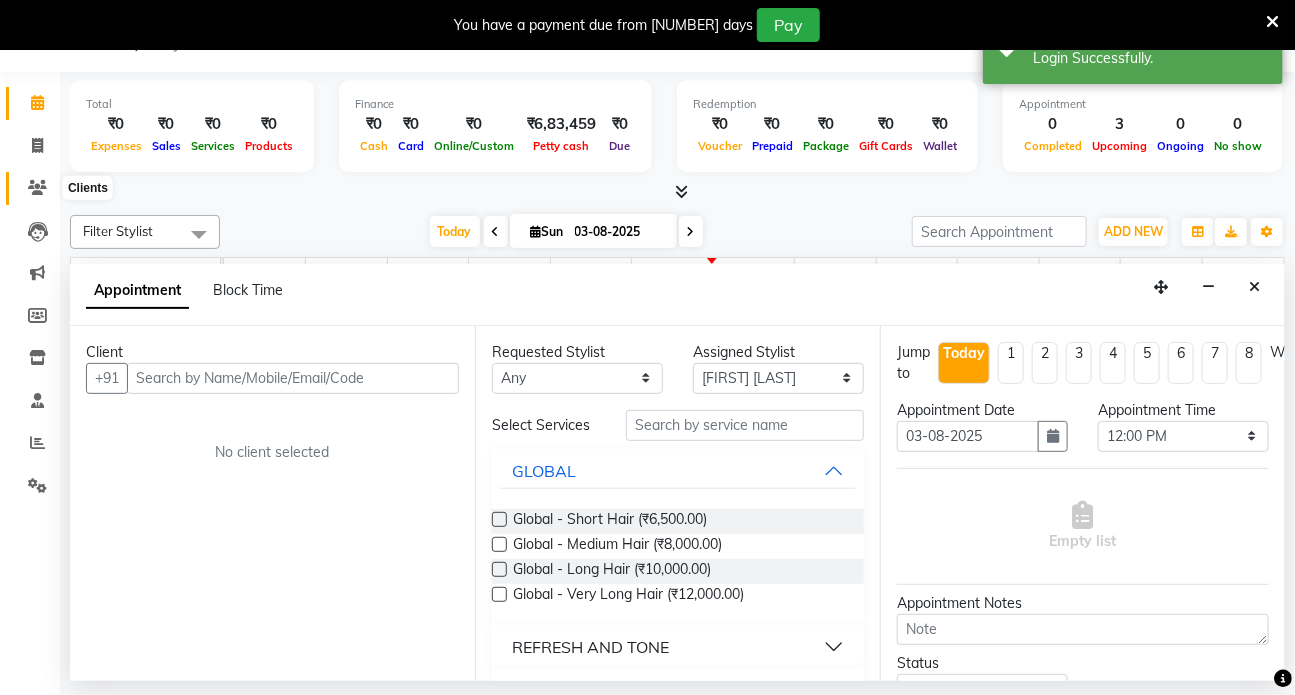click 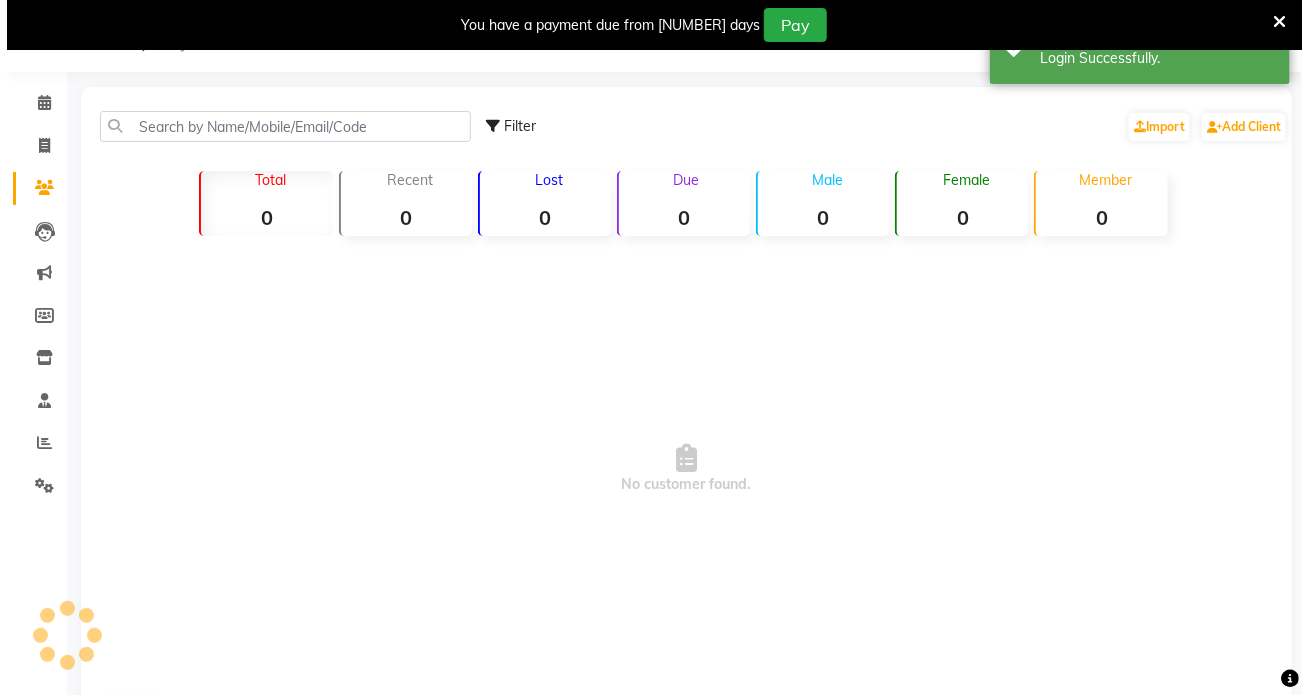 scroll, scrollTop: 0, scrollLeft: 0, axis: both 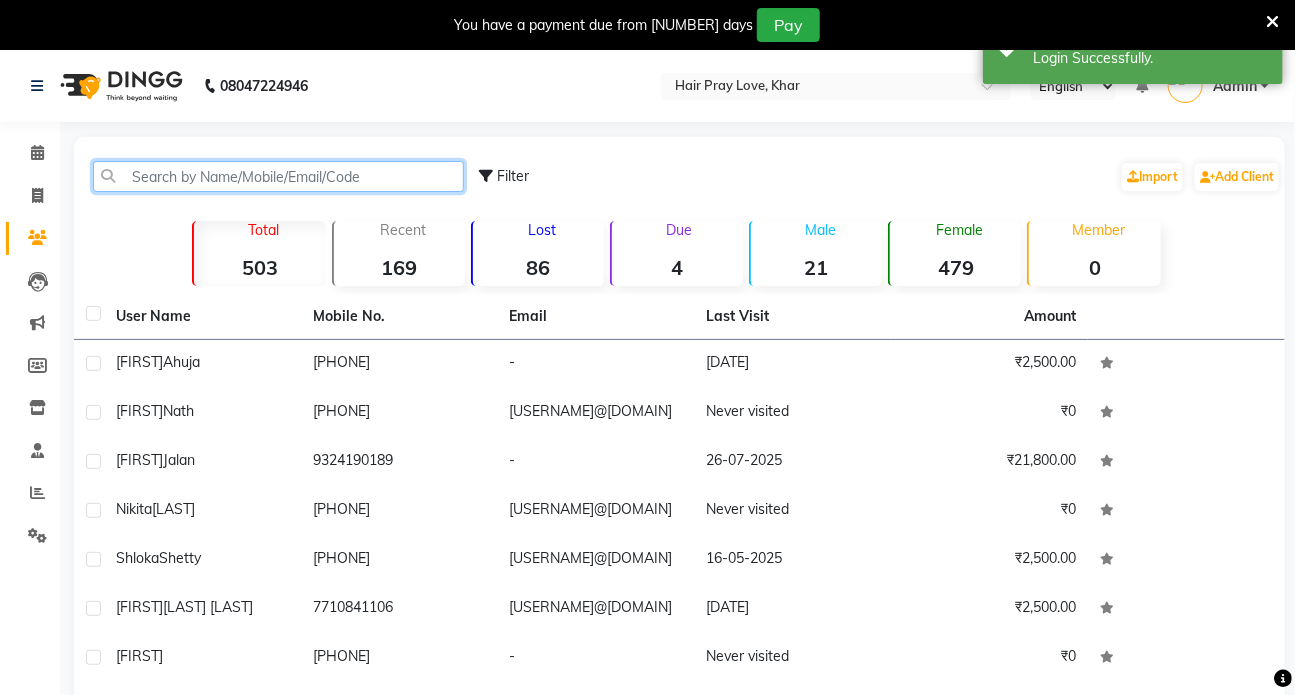 click 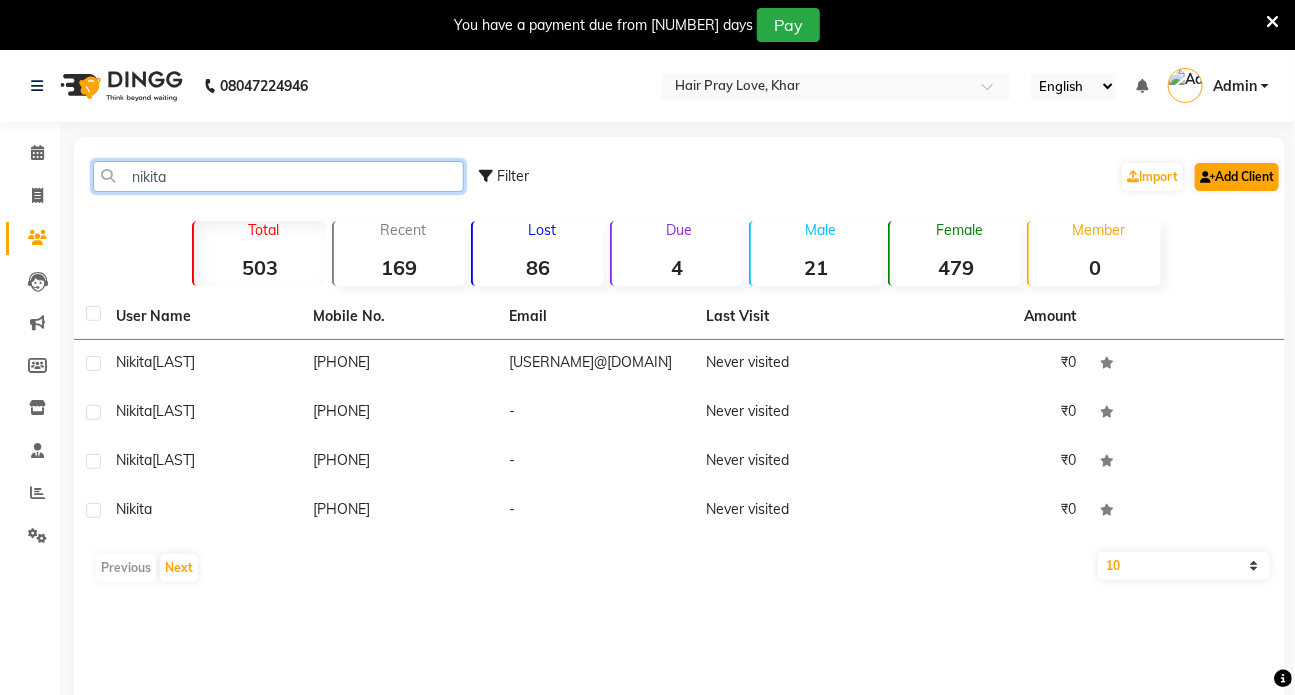 type on "nikita" 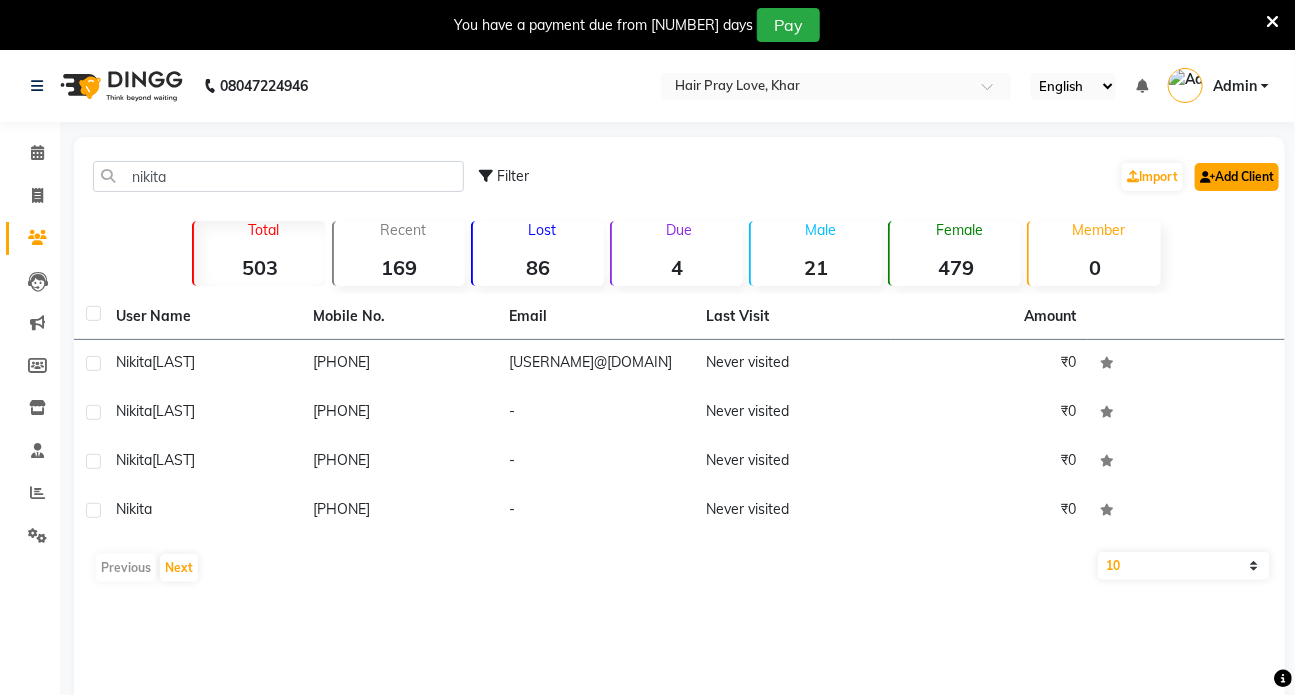 click on "Add Client" 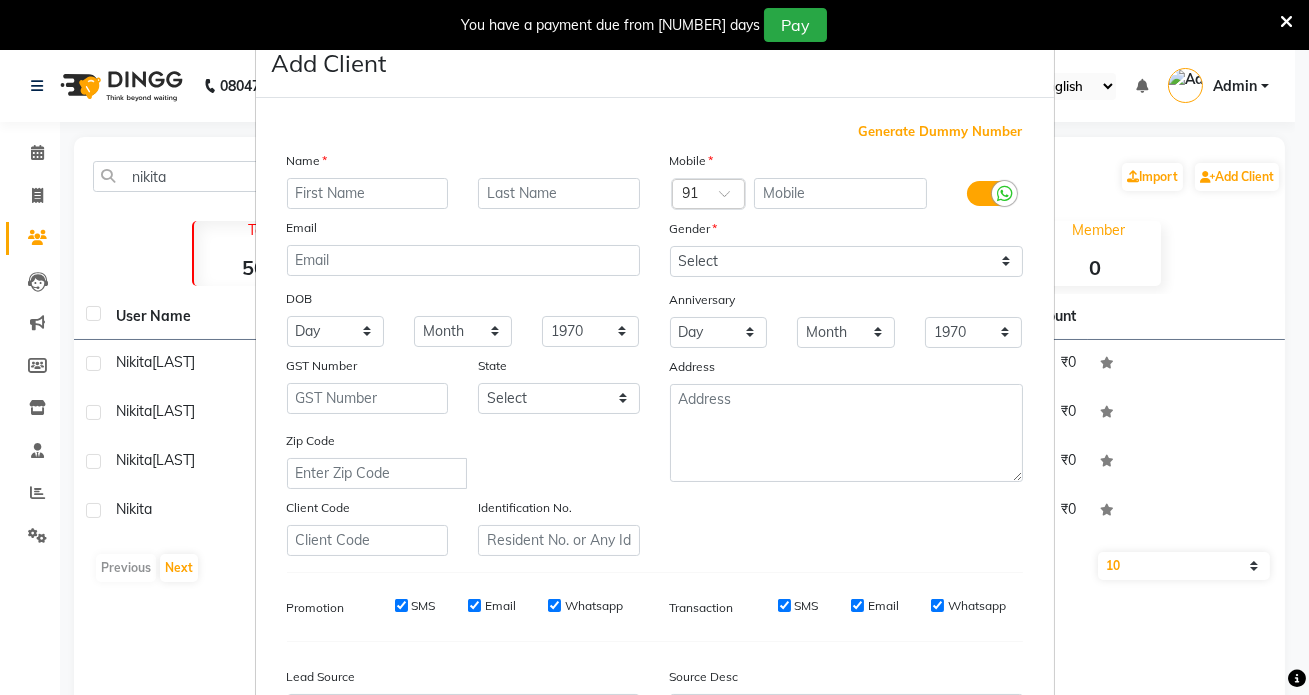 click at bounding box center [368, 193] 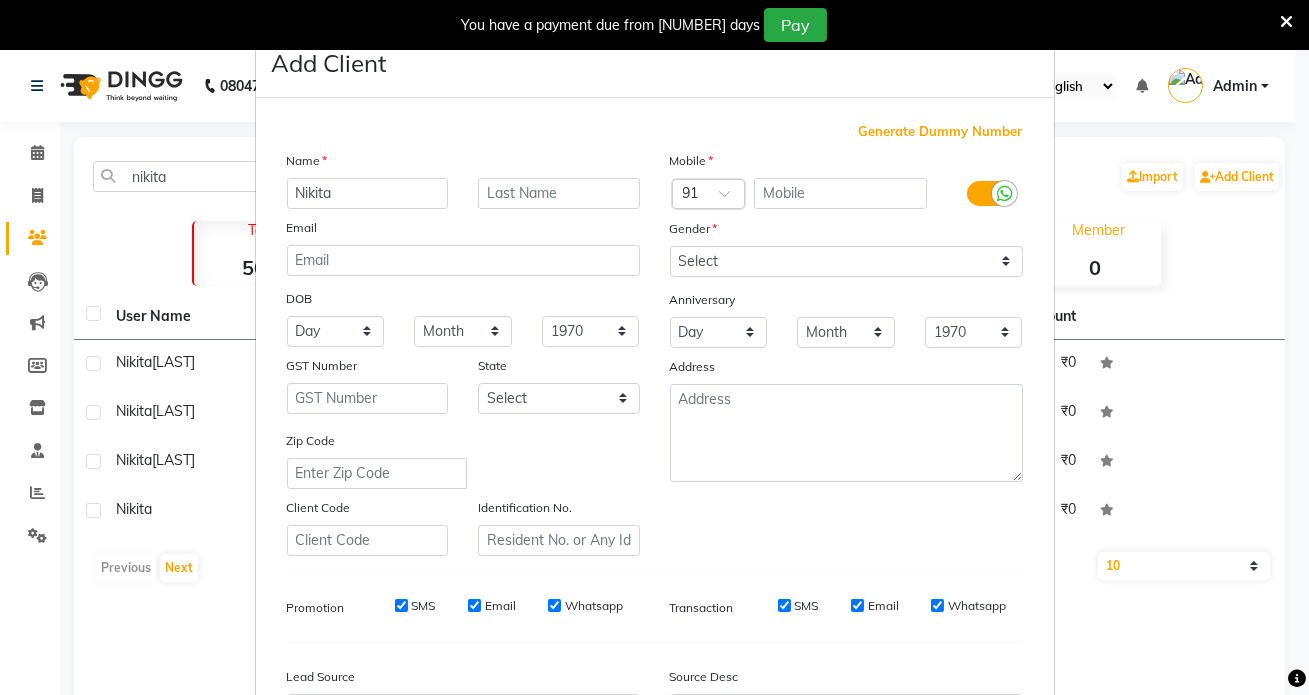type on "Nikita" 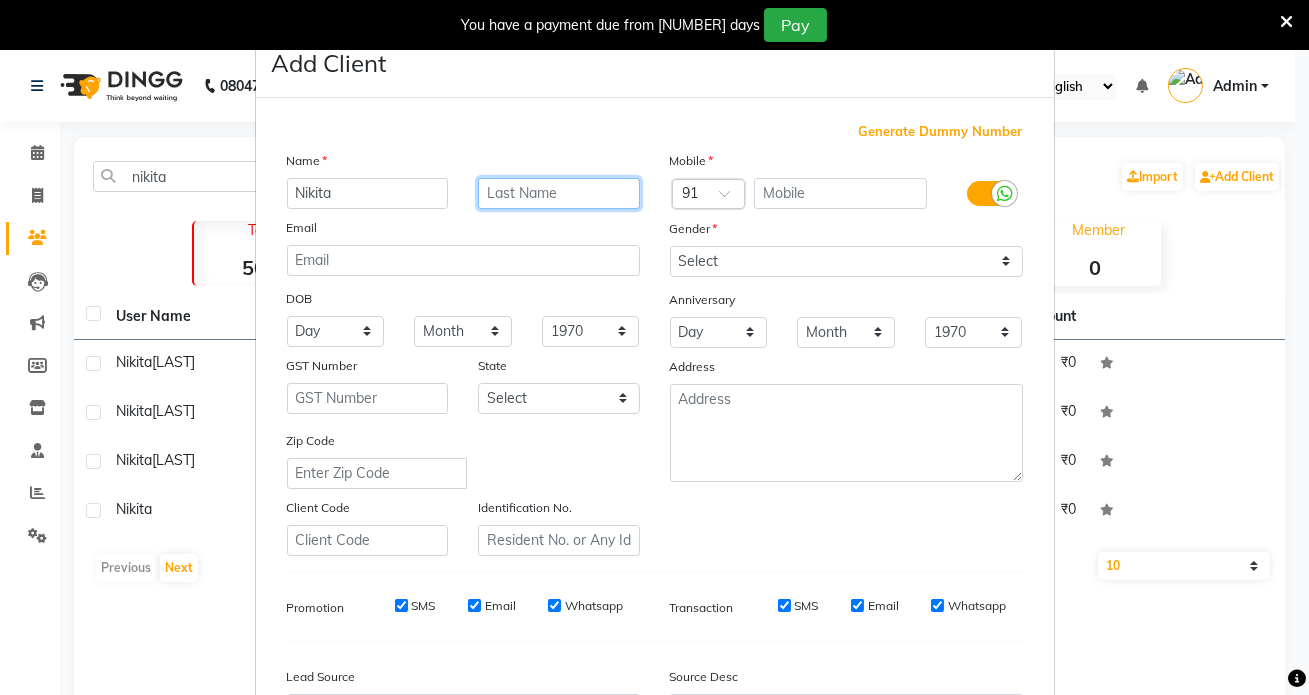 click at bounding box center (559, 193) 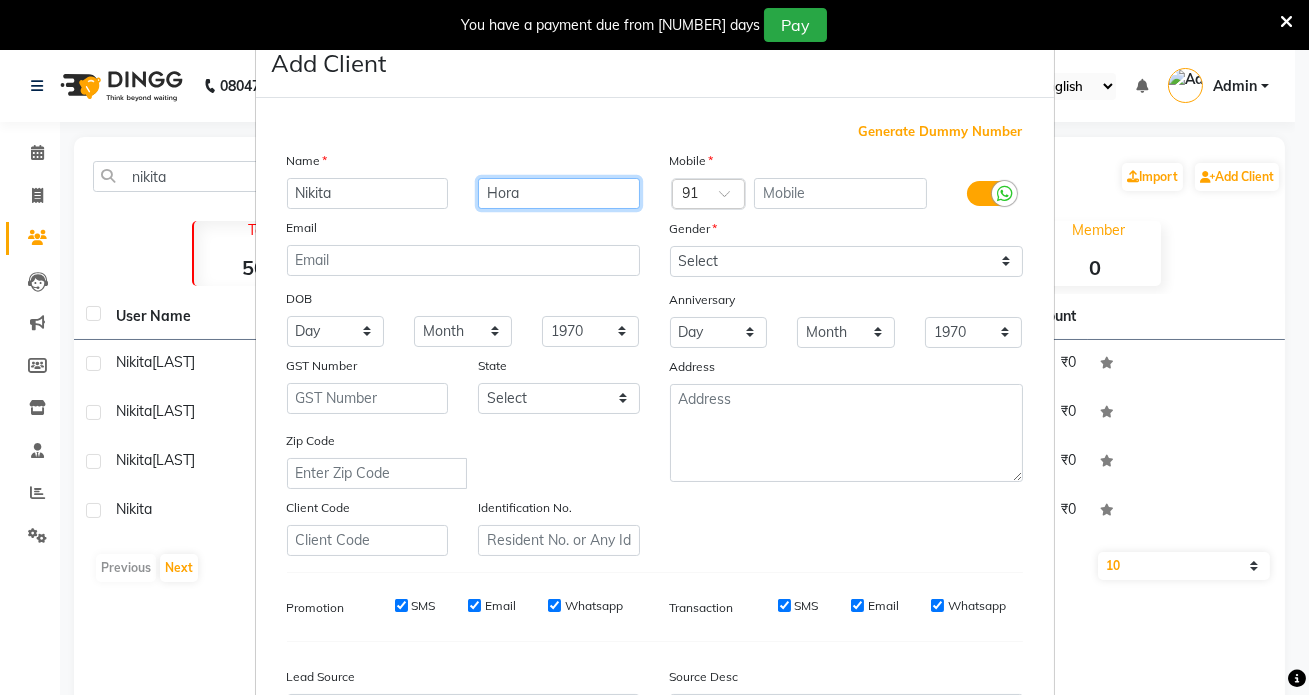 type on "Hora" 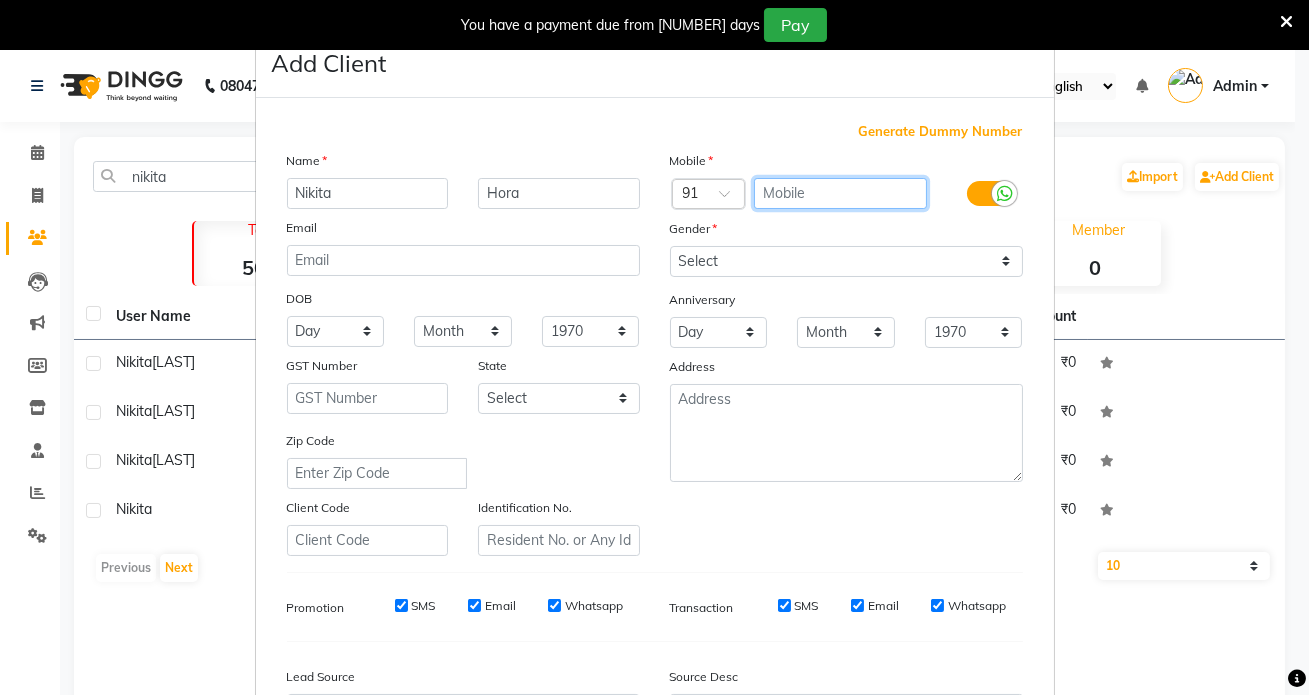 click at bounding box center (840, 193) 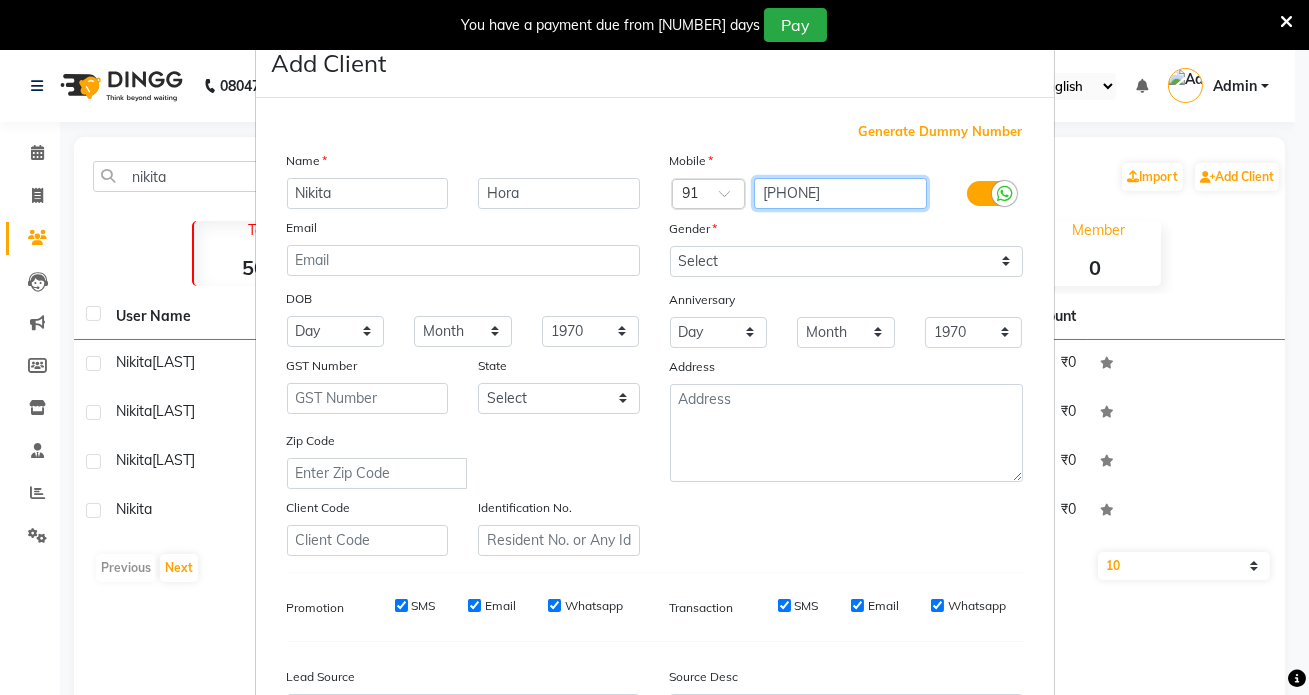 type on "[PHONE]" 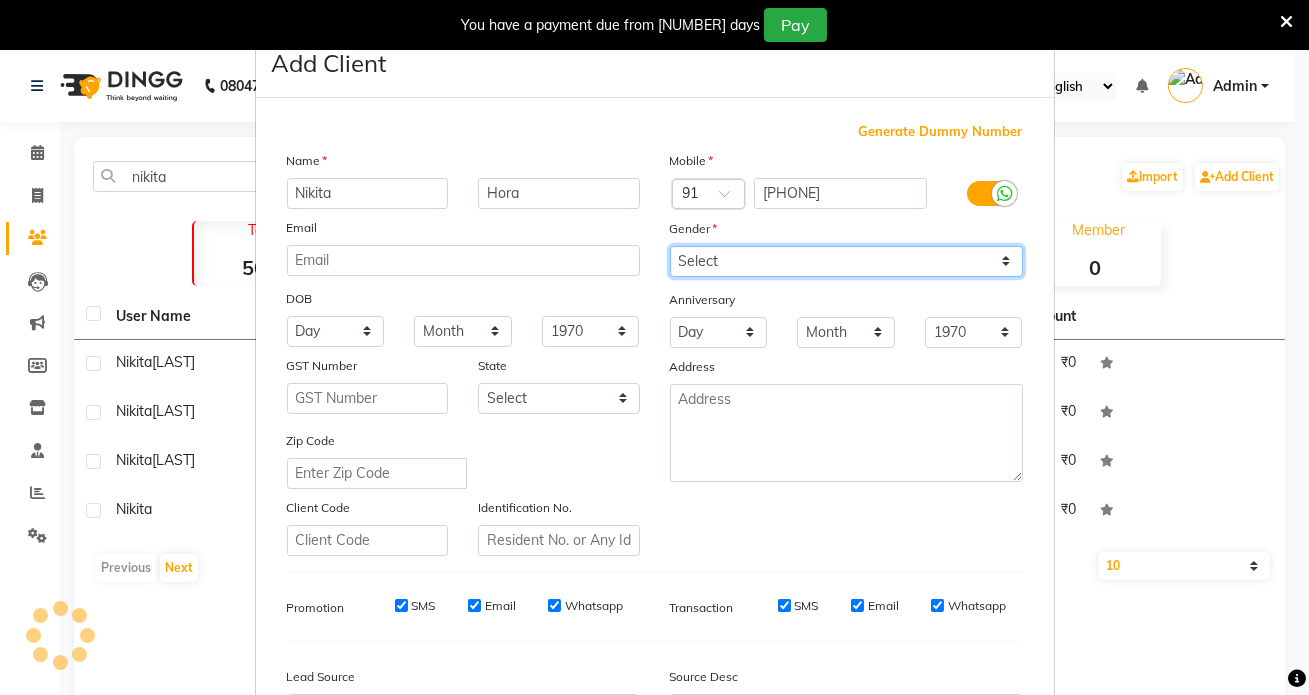 click on "Select Male Female Other Prefer Not To Say" at bounding box center (846, 261) 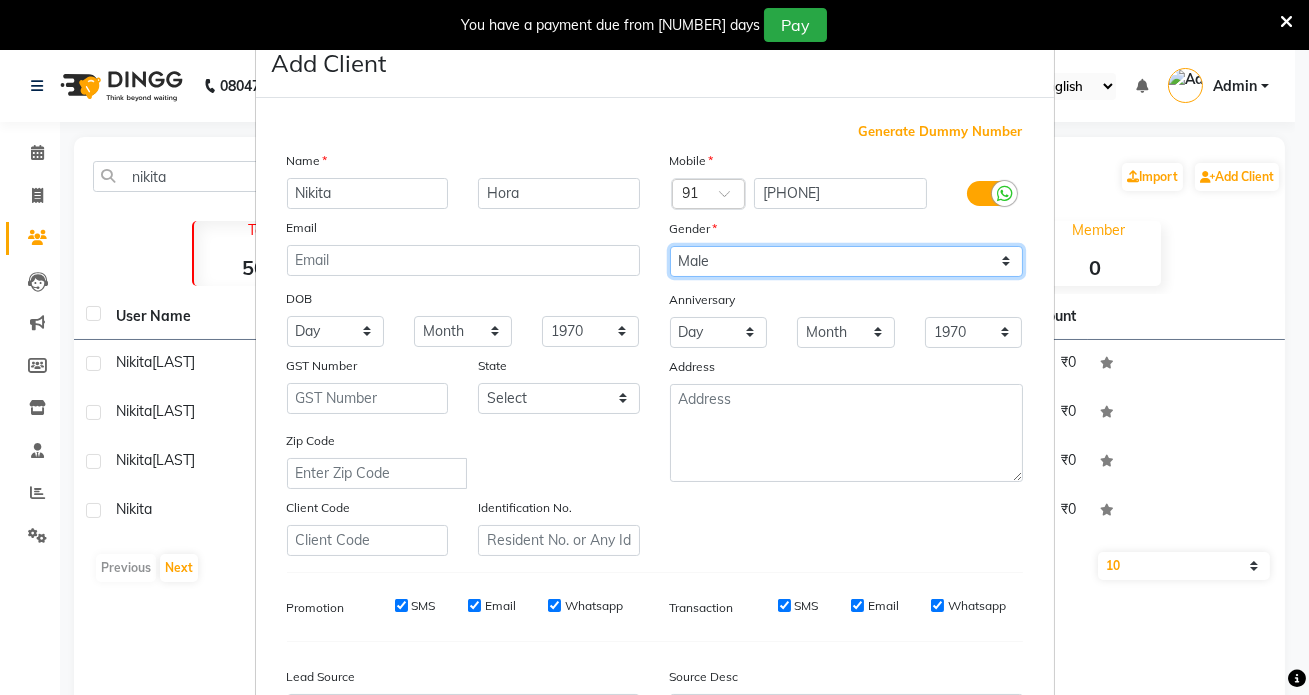 click on "Select Male Female Other Prefer Not To Say" at bounding box center [846, 261] 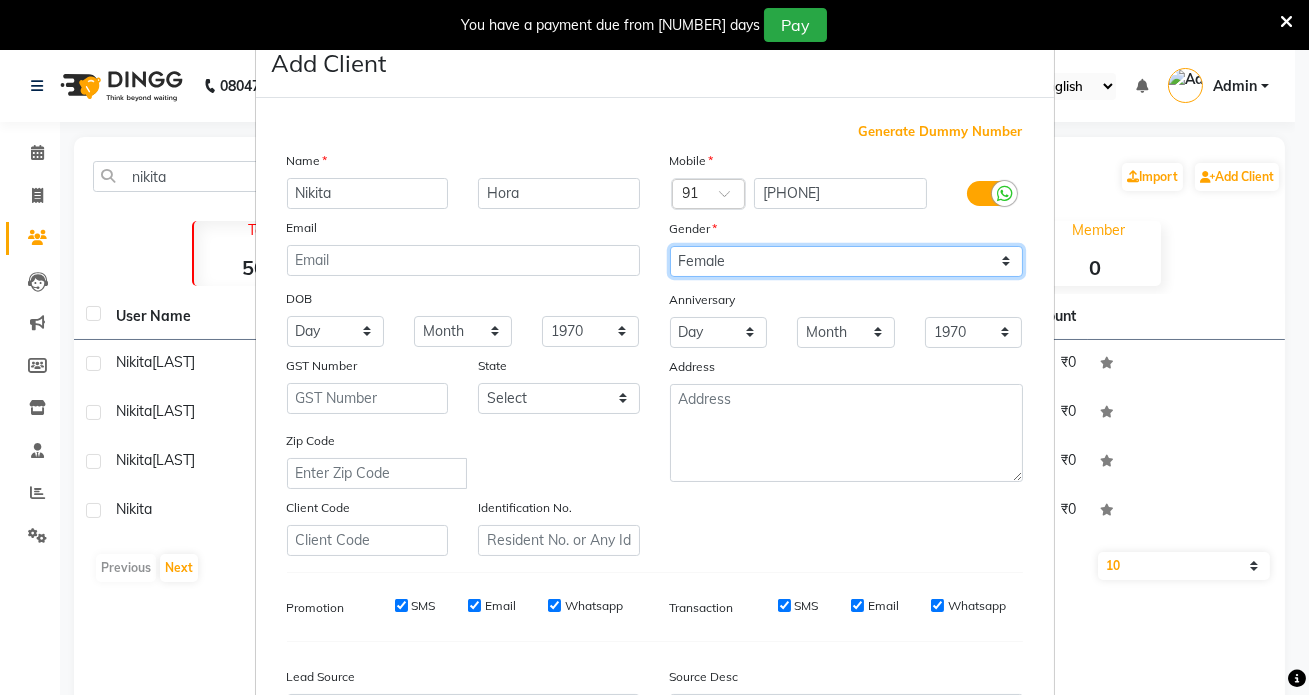 click on "Select Male Female Other Prefer Not To Say" at bounding box center [846, 261] 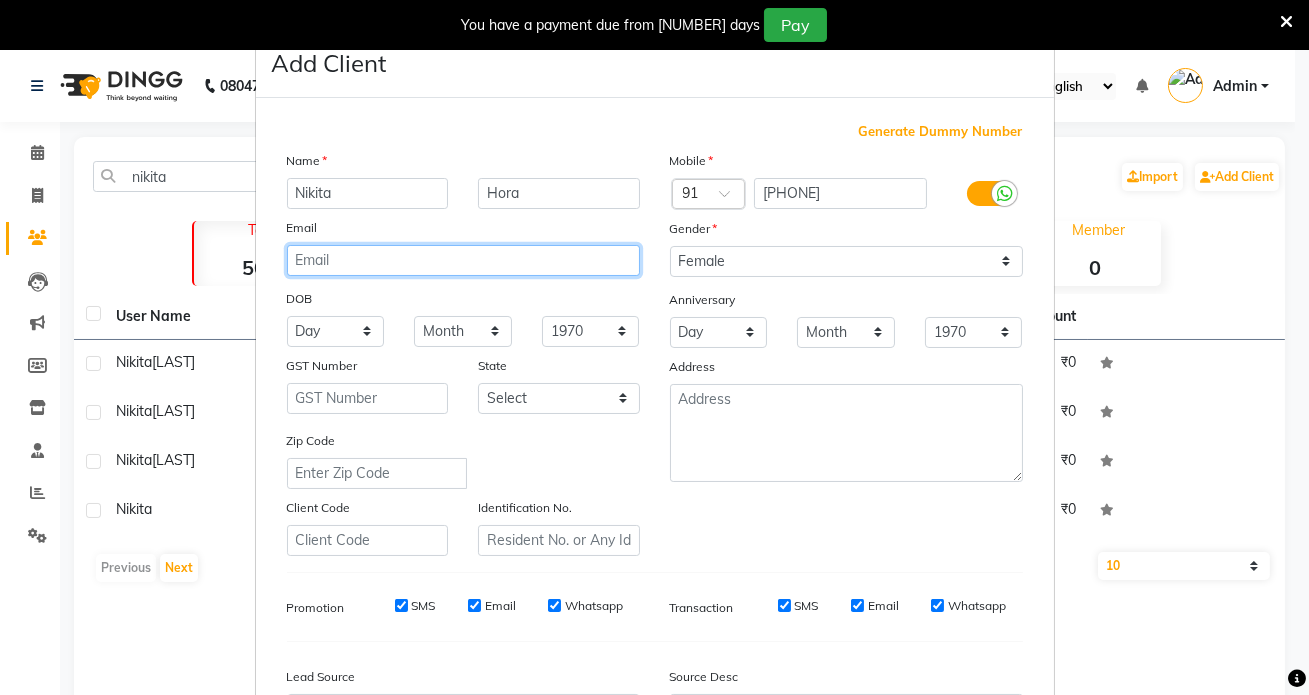 click at bounding box center [463, 260] 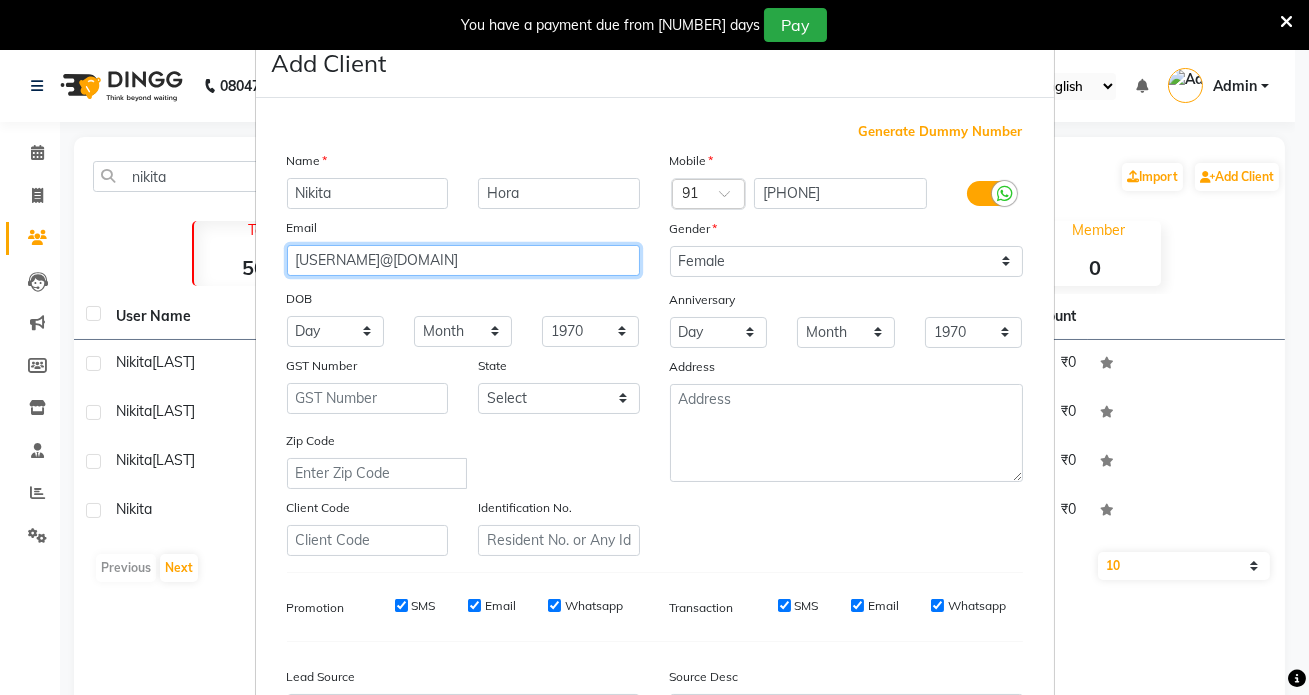 type on "[USERNAME]@[DOMAIN]" 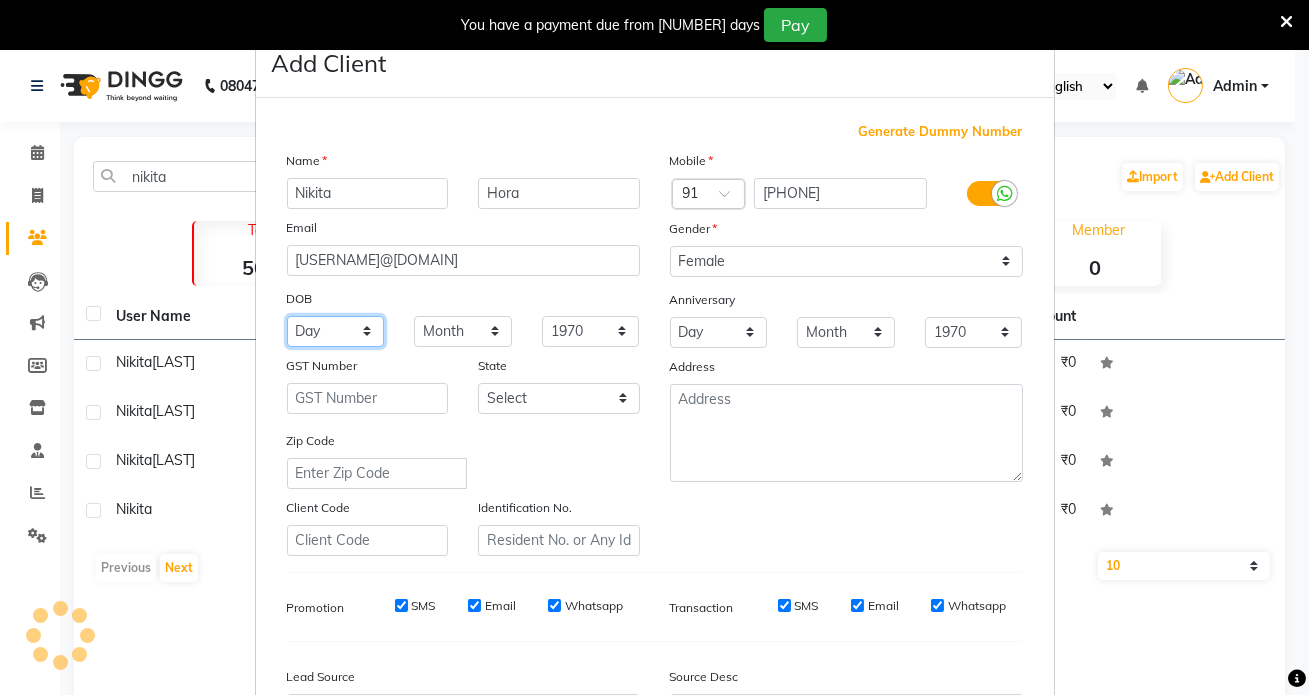 click on "Day 01 02 03 04 05 06 07 08 09 10 11 12 13 14 15 16 17 18 19 20 21 22 23 24 25 26 27 28 29 30 31" at bounding box center [336, 331] 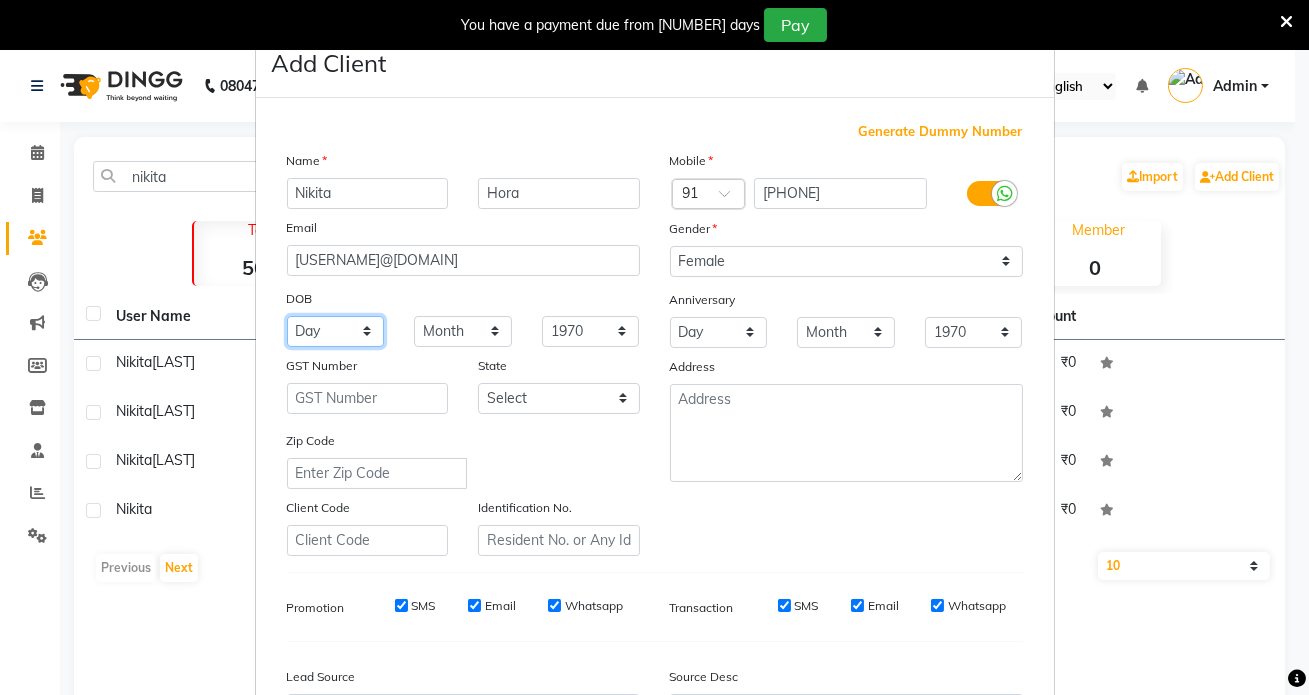 select on "24" 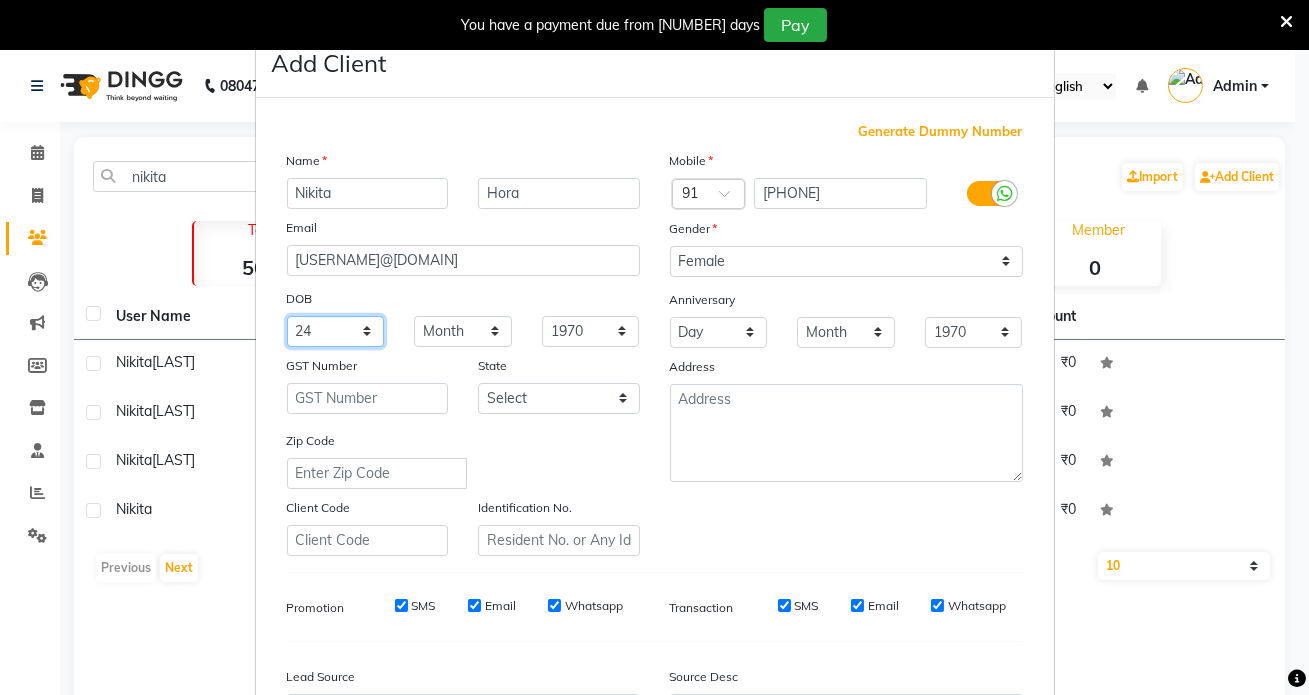 click on "Day 01 02 03 04 05 06 07 08 09 10 11 12 13 14 15 16 17 18 19 20 21 22 23 24 25 26 27 28 29 30 31" at bounding box center (336, 331) 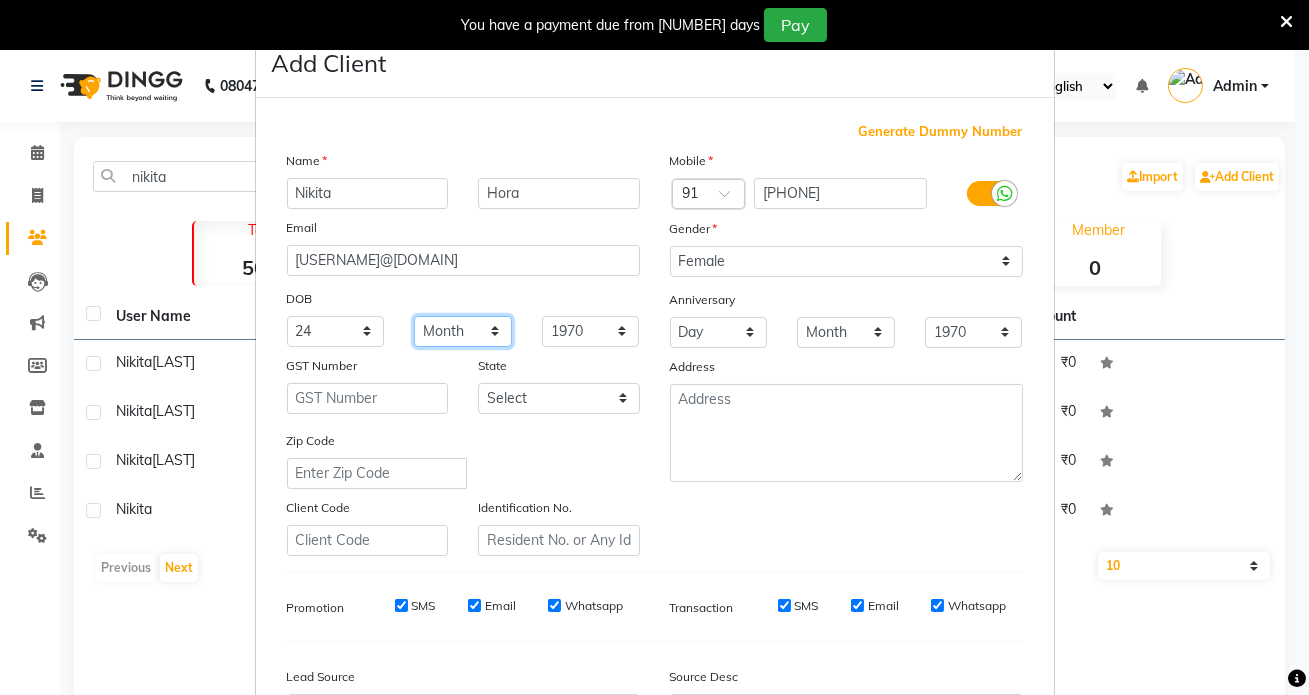 click on "Month January February March April May June July August September October November December" at bounding box center (463, 331) 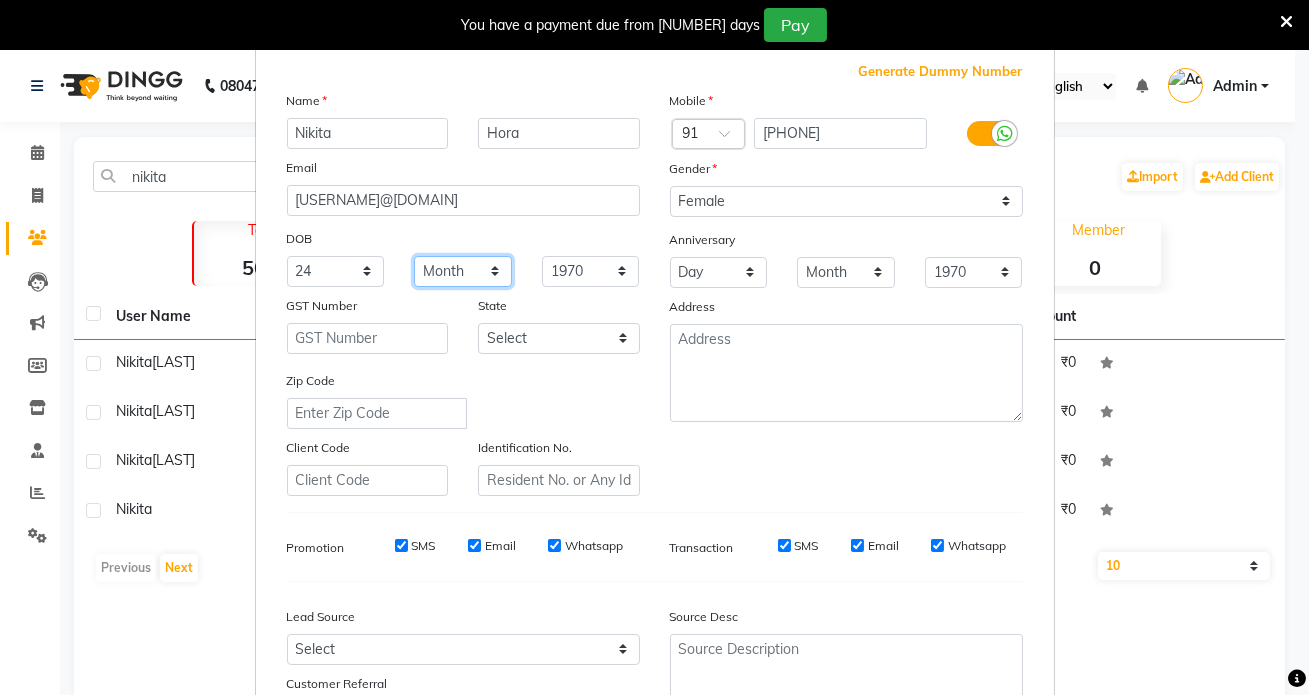 scroll, scrollTop: 90, scrollLeft: 0, axis: vertical 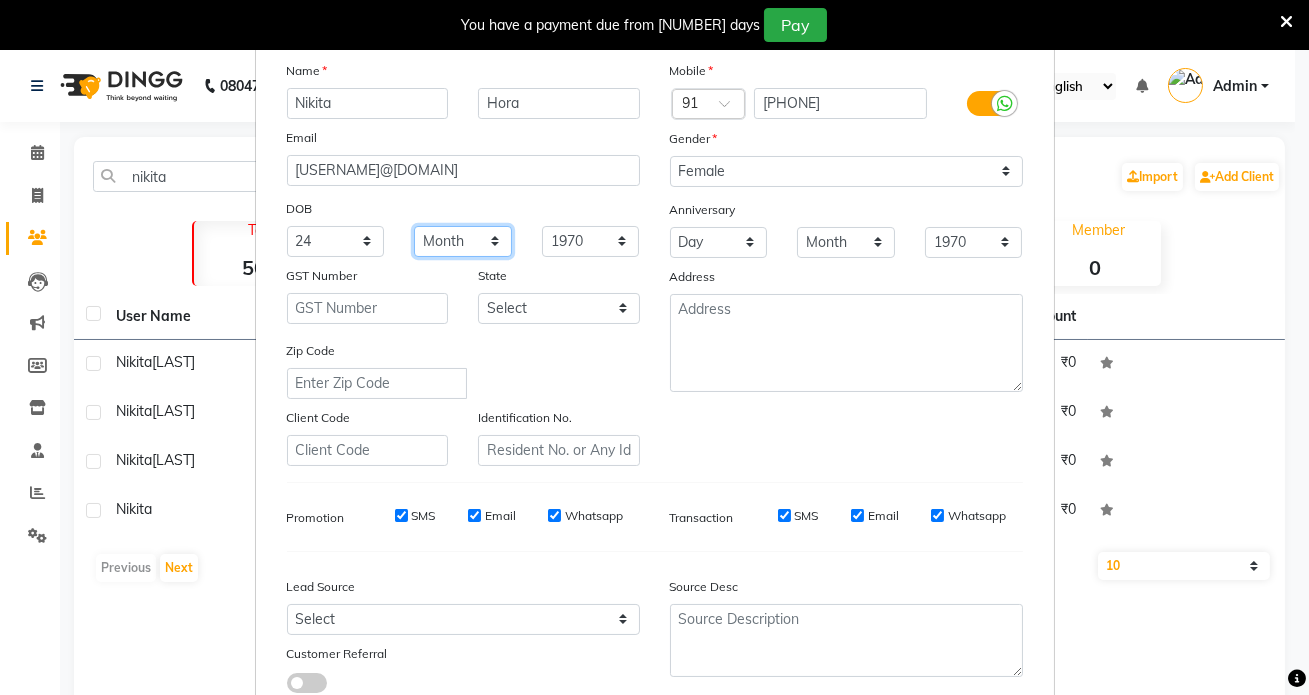 click on "Month January February March April May June July August September October November December" at bounding box center [463, 241] 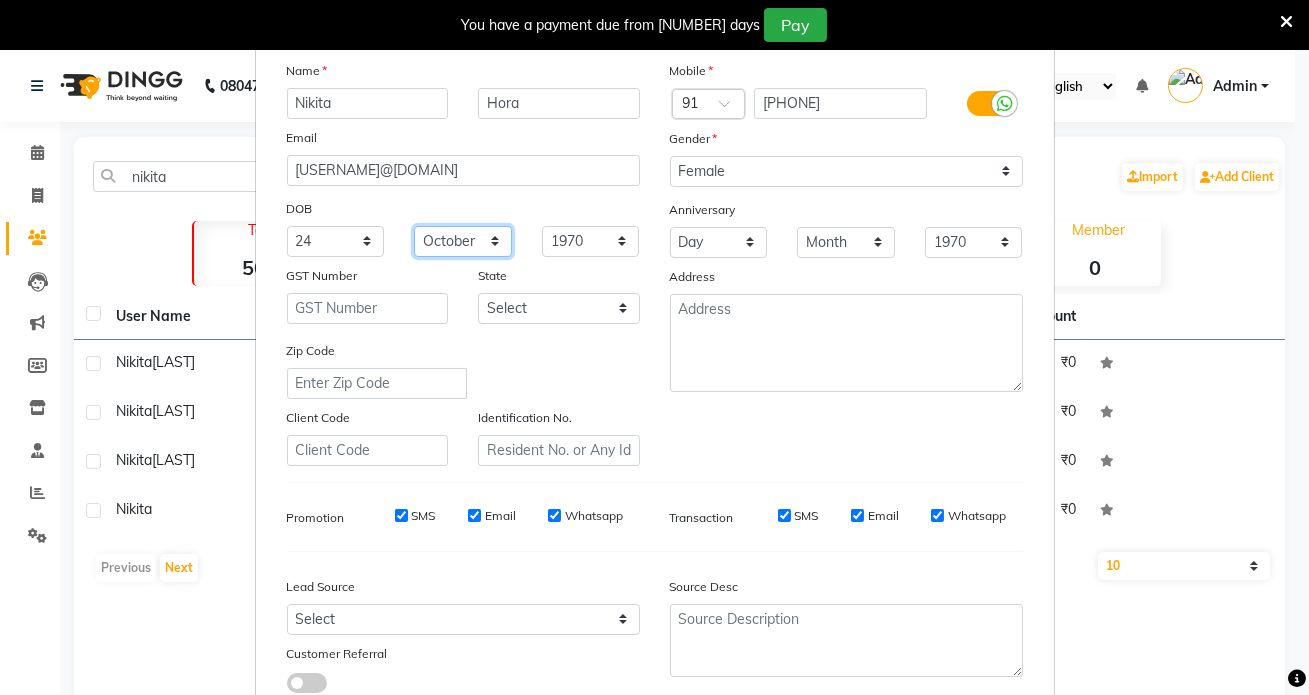click on "Month January February March April May June July August September October November December" at bounding box center (463, 241) 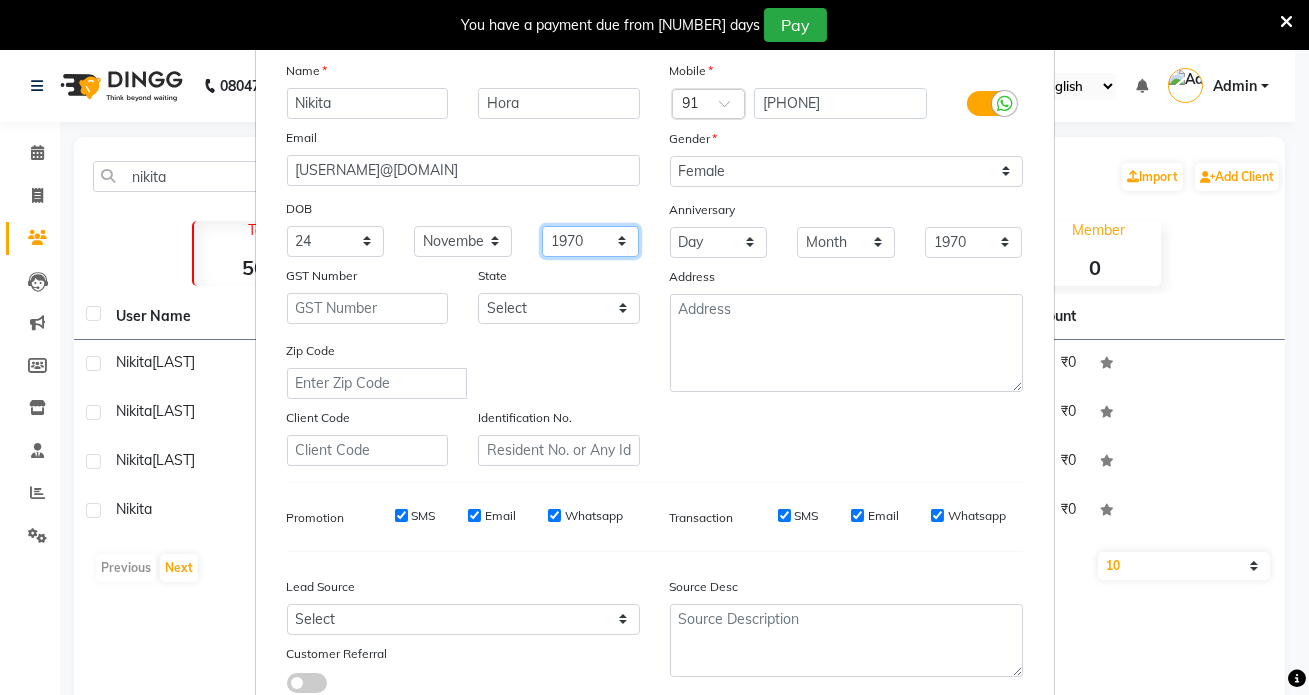 click on "1940 1941 1942 1943 1944 1945 1946 1947 1948 1949 1950 1951 1952 1953 1954 1955 1956 1957 1958 1959 1960 1961 1962 1963 1964 1965 1966 1967 1968 1969 1970 1971 1972 1973 1974 1975 1976 1977 1978 1979 1980 1981 1982 1983 1984 1985 1986 1987 1988 1989 1990 1991 1992 1993 1994 1995 1996 1997 1998 1999 2000 2001 2002 2003 2004 2005 2006 2007 2008 2009 2010 2011 2012 2013 2014 2015 2016 2017 2018 2019 2020 2021 2022 2023 2024" at bounding box center (591, 241) 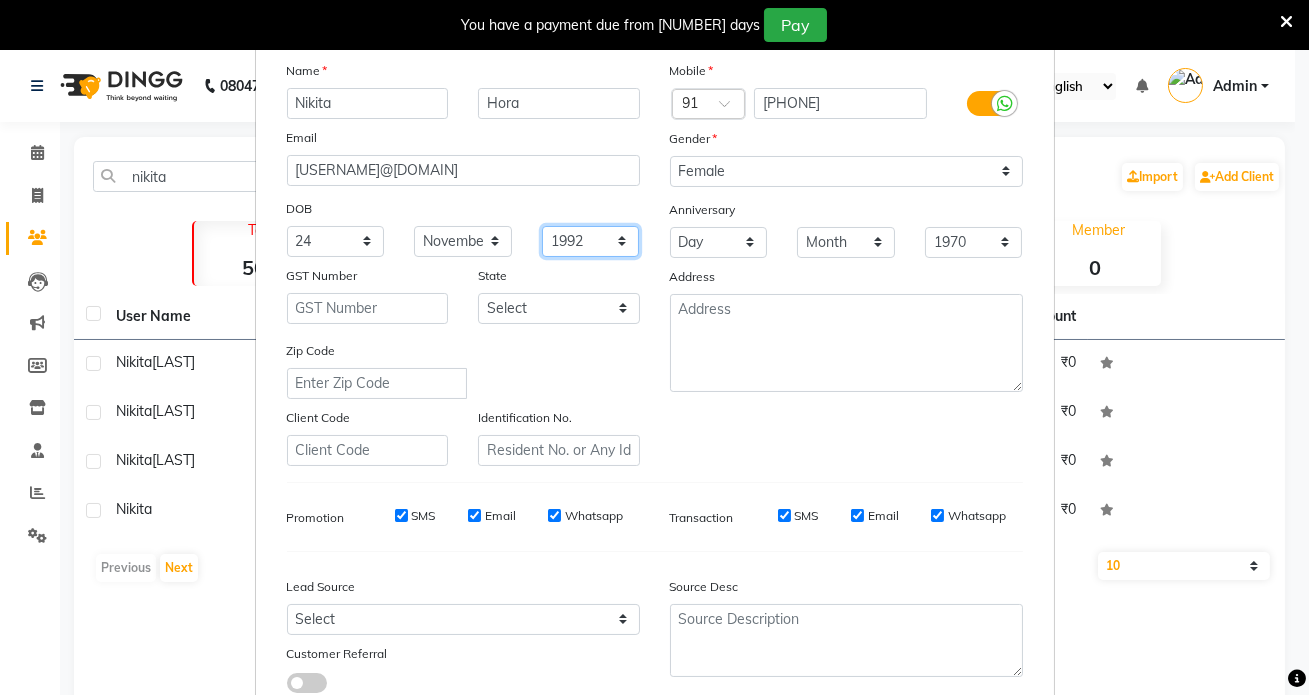 click on "1940 1941 1942 1943 1944 1945 1946 1947 1948 1949 1950 1951 1952 1953 1954 1955 1956 1957 1958 1959 1960 1961 1962 1963 1964 1965 1966 1967 1968 1969 1970 1971 1972 1973 1974 1975 1976 1977 1978 1979 1980 1981 1982 1983 1984 1985 1986 1987 1988 1989 1990 1991 1992 1993 1994 1995 1996 1997 1998 1999 2000 2001 2002 2003 2004 2005 2006 2007 2008 2009 2010 2011 2012 2013 2014 2015 2016 2017 2018 2019 2020 2021 2022 2023 2024" at bounding box center [591, 241] 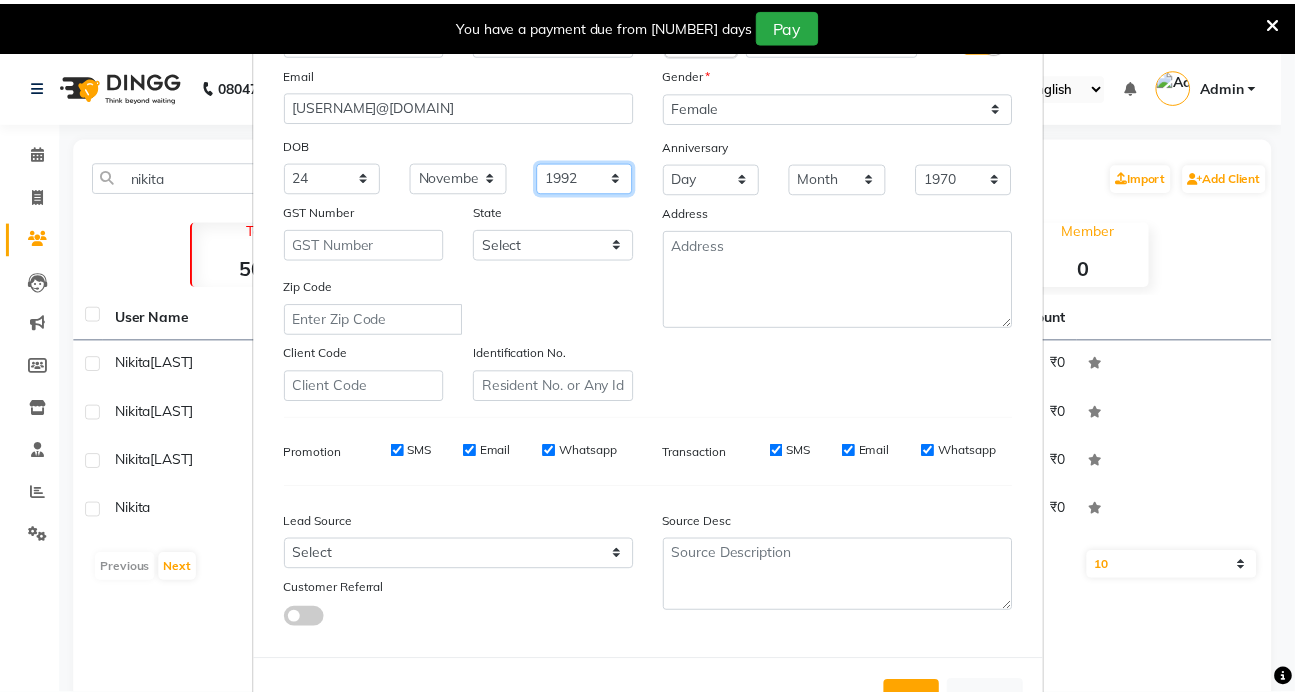 scroll, scrollTop: 233, scrollLeft: 0, axis: vertical 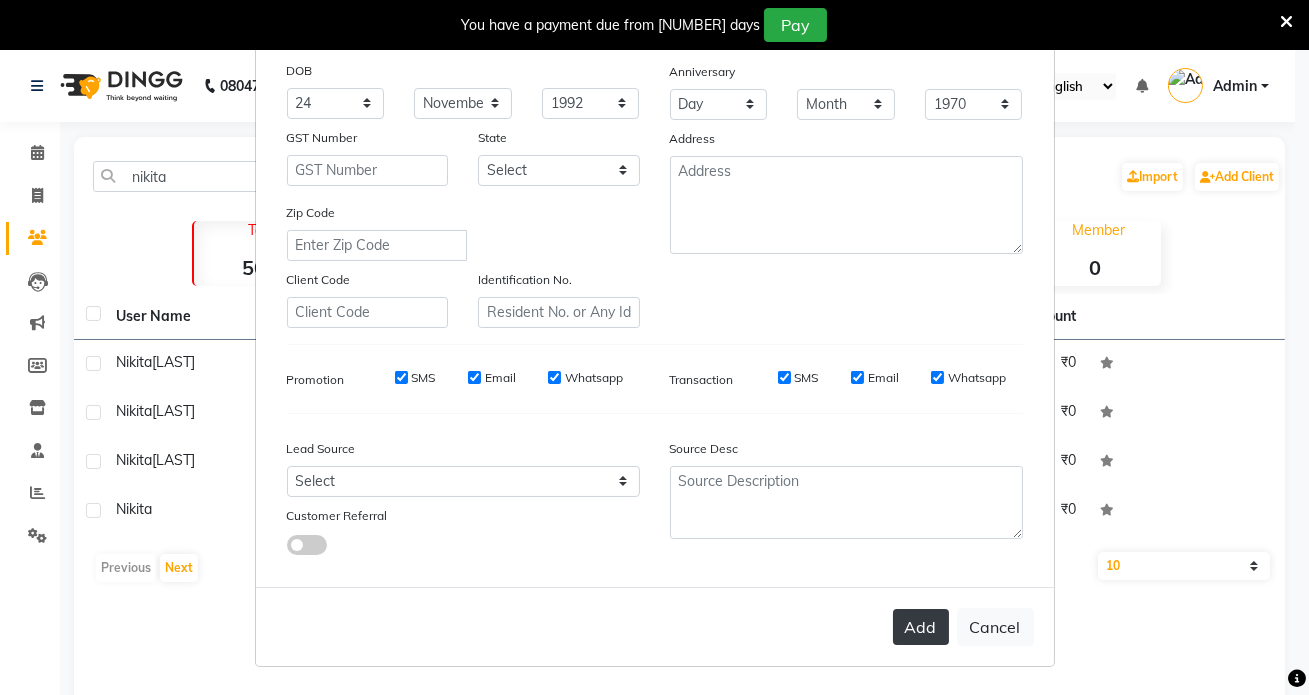 click on "Add" at bounding box center (921, 627) 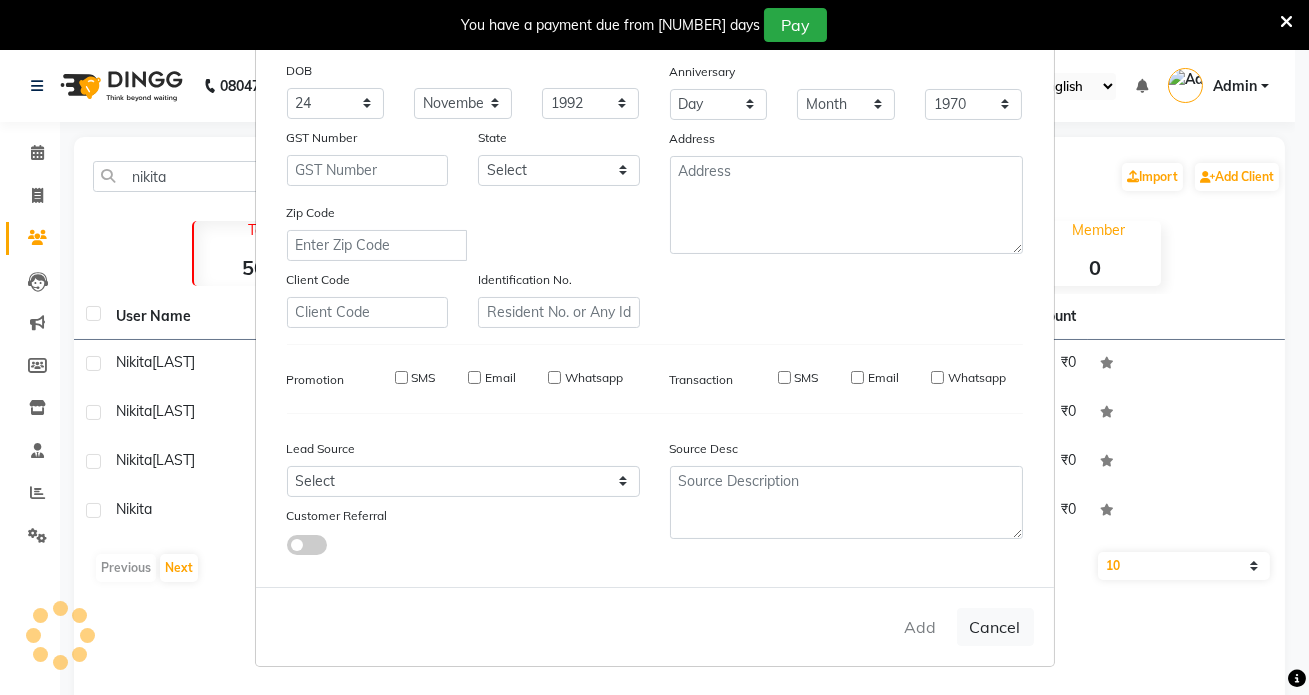 type 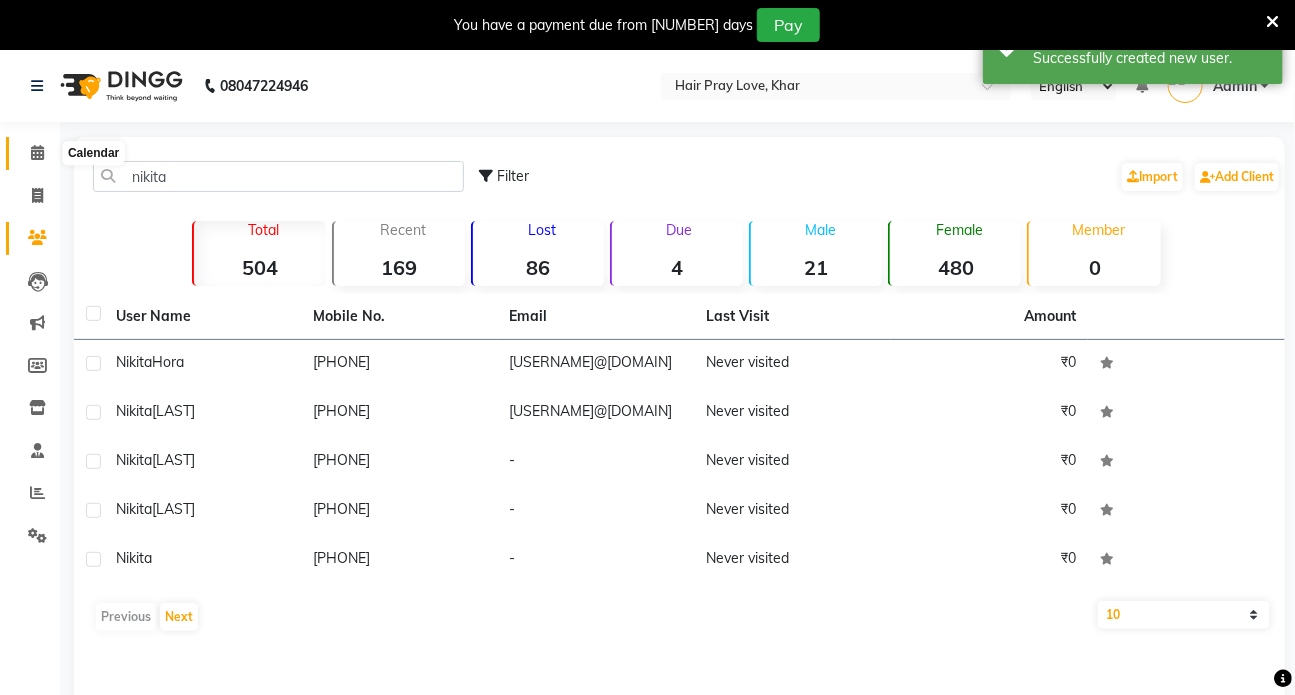 click 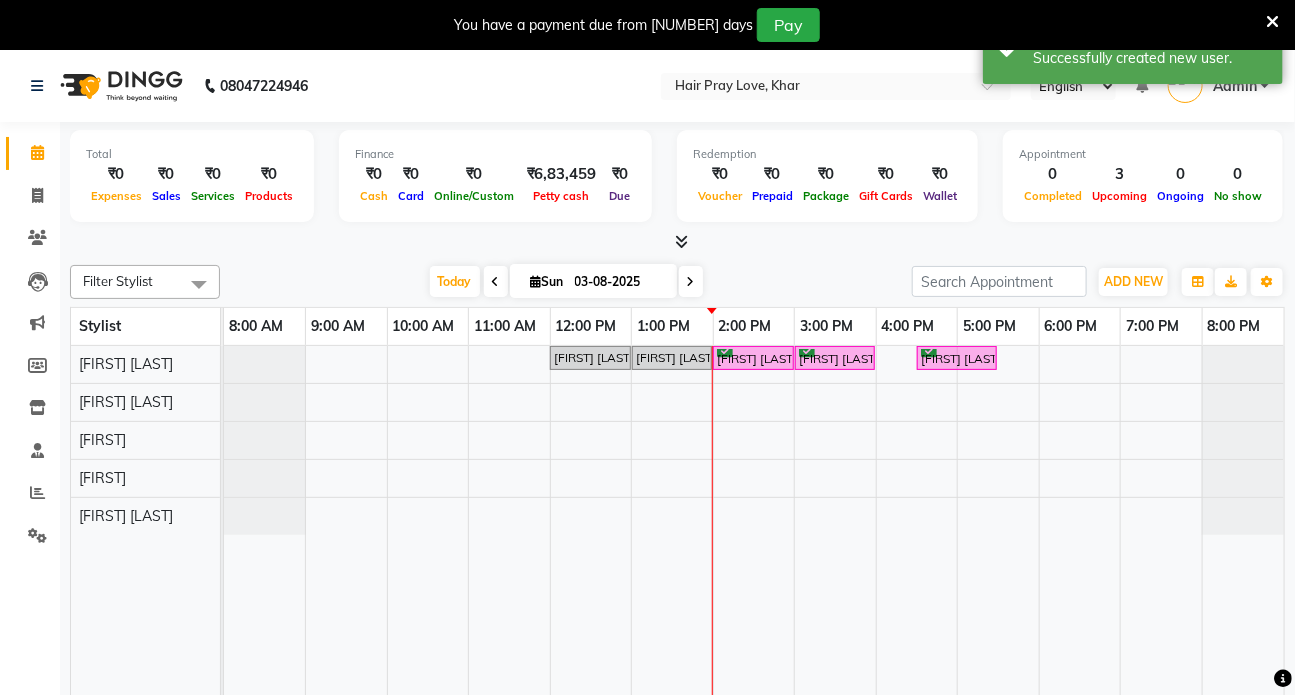 click on "[FIRST] [LAST], [CODE], [TIME] - [TIME], [SERVICE]     [FIRST] [LAST], [CODE], [TIME] - [TIME], [SERVICE]     [FIRST] [LAST], [CODE], [TIME] - [TIME], [SERVICE]     [FIRST] [LAST], [CODE], [TIME] - [TIME], [SERVICE]     [FIRST] [LAST], [CODE], [TIME] - [TIME], [SERVICE]" at bounding box center [754, 535] 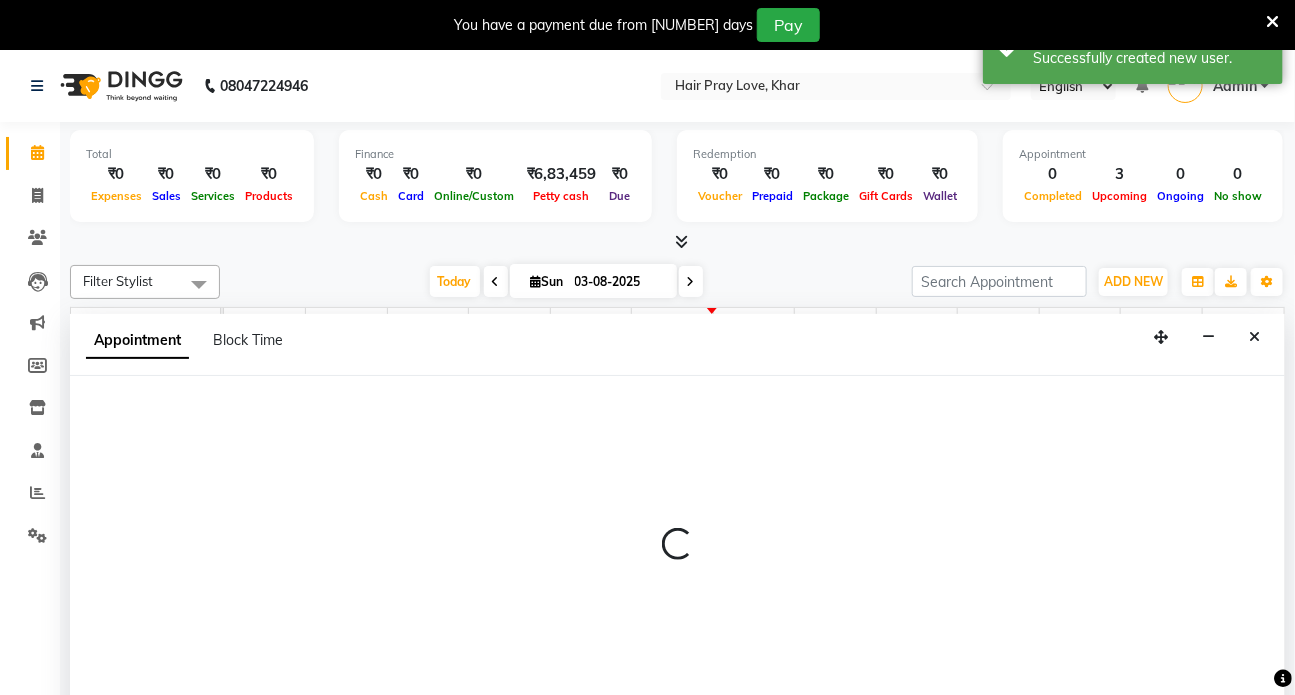 scroll, scrollTop: 50, scrollLeft: 0, axis: vertical 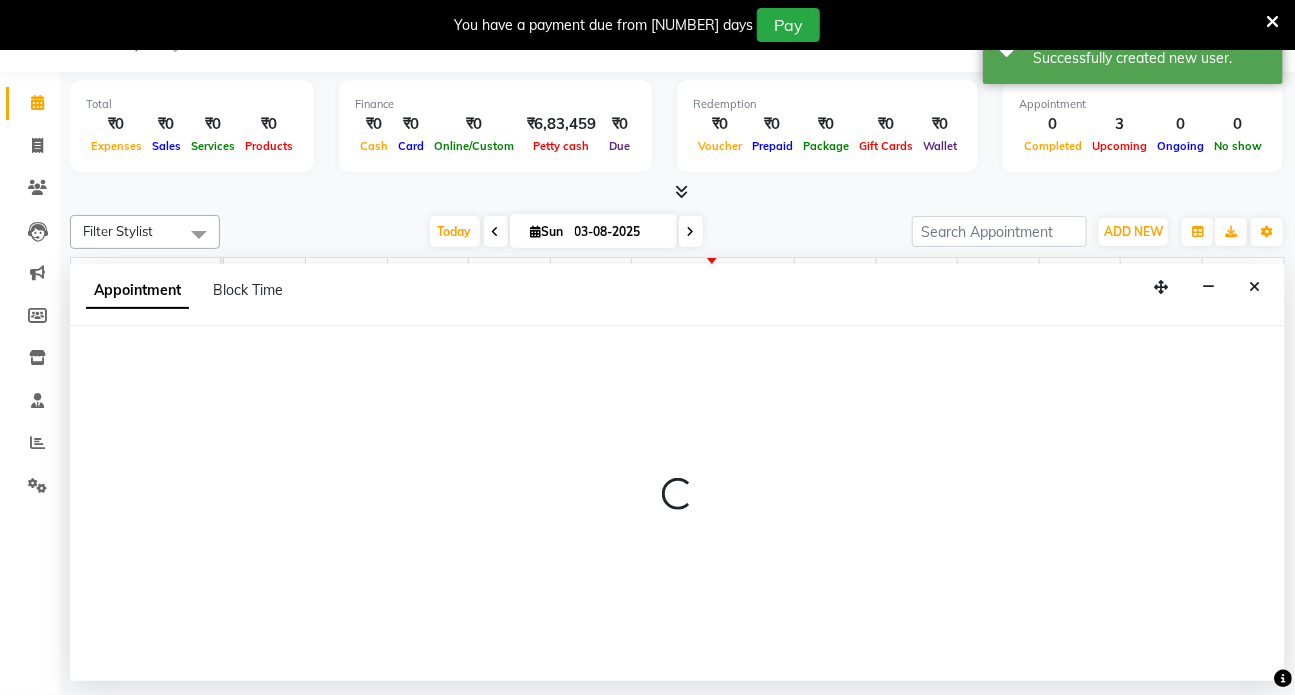 select on "54376" 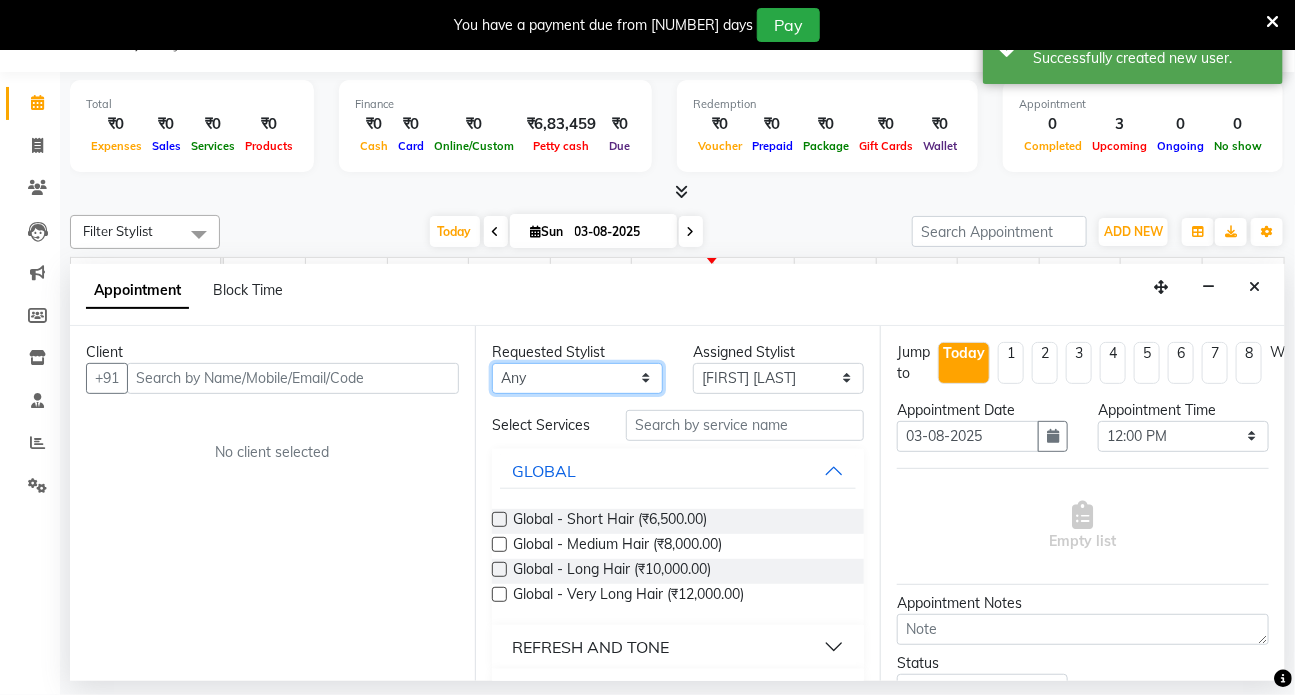 click on "Any [FIRST] [LAST] [FIRST] [LAST] [FIRST] [LAST] [FIRST] [LAST] [FIRST] [LAST]" at bounding box center [577, 378] 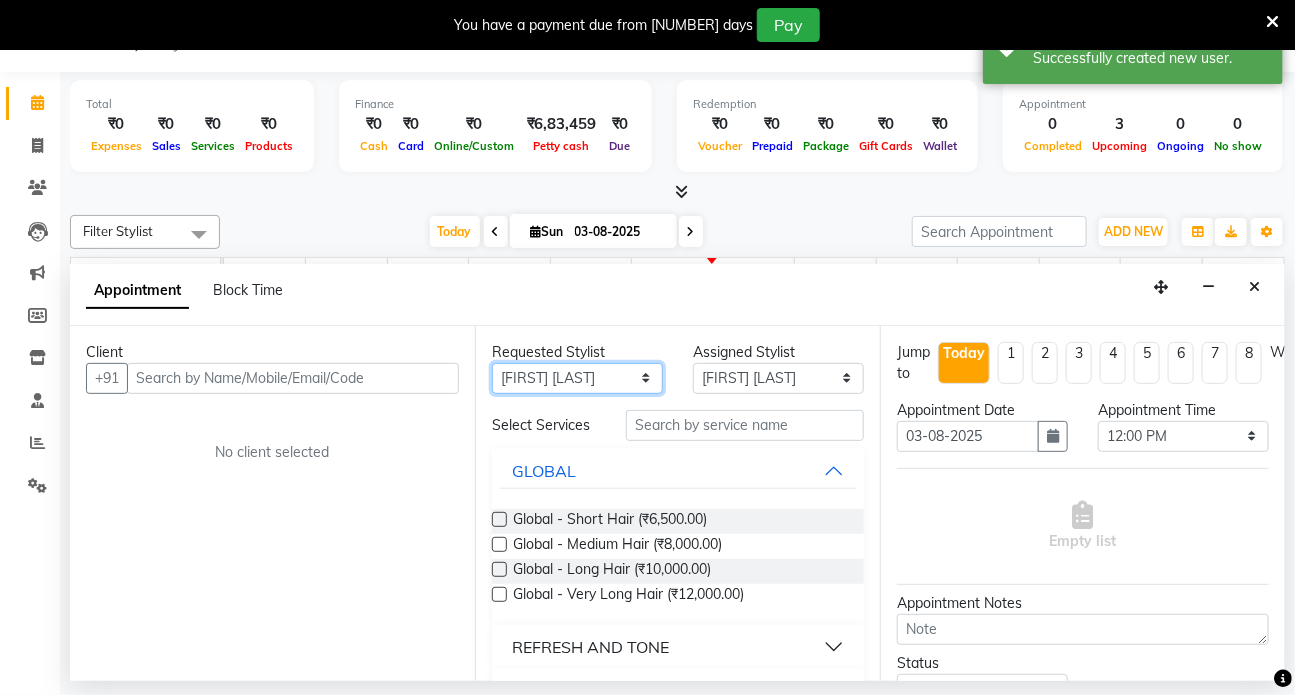 click on "Any [FIRST] [LAST] [FIRST] [LAST] [FIRST] [LAST] [FIRST] [LAST] [FIRST] [LAST]" at bounding box center (577, 378) 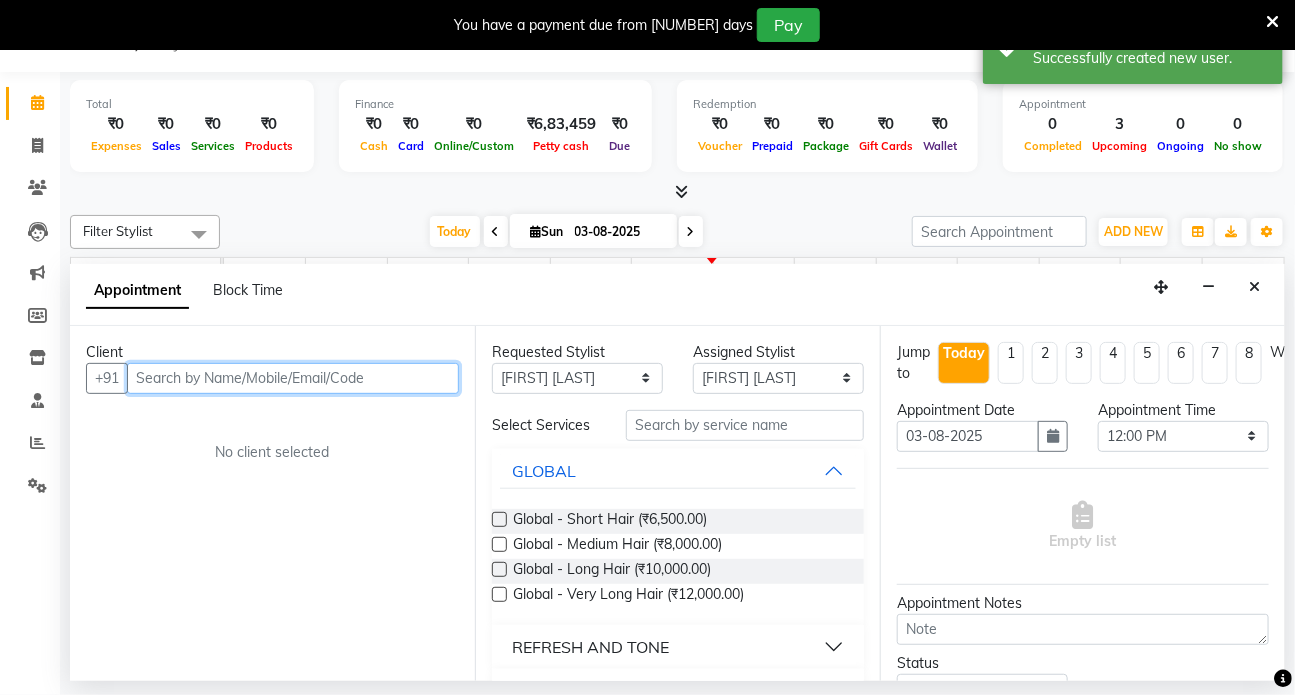 click at bounding box center (293, 378) 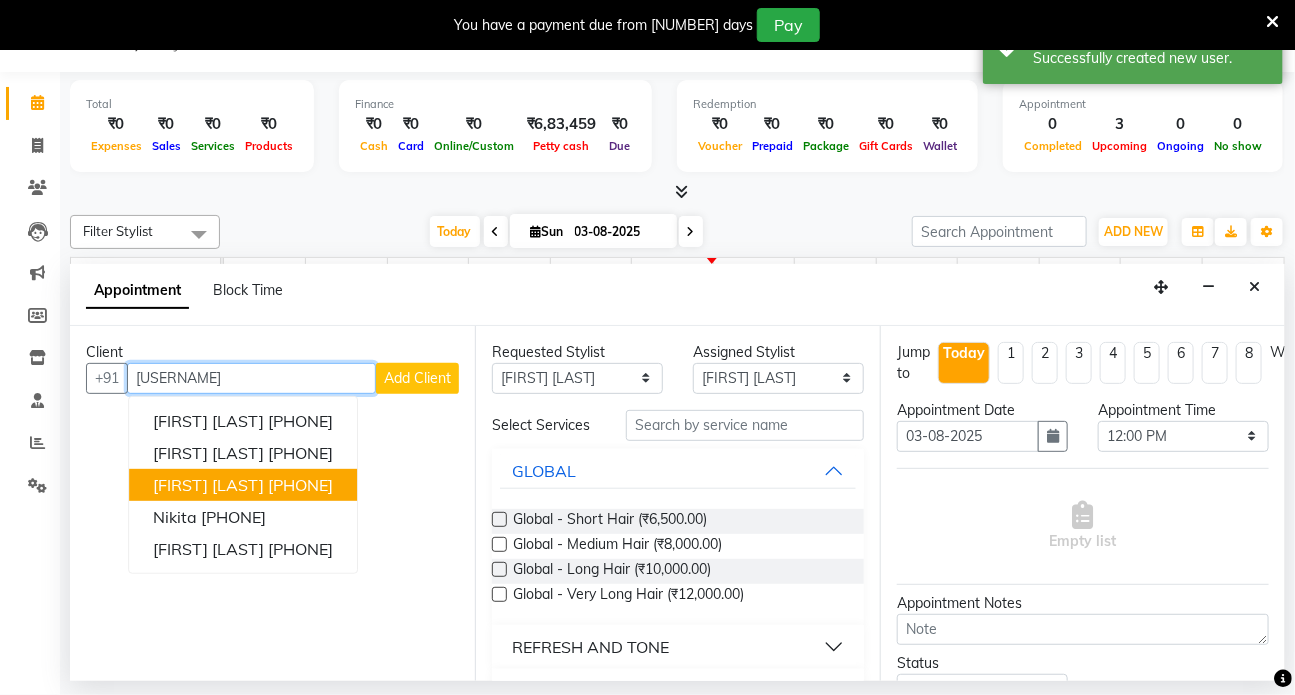 click on "[FIRST] [LAST] [PHONE]" at bounding box center [243, 485] 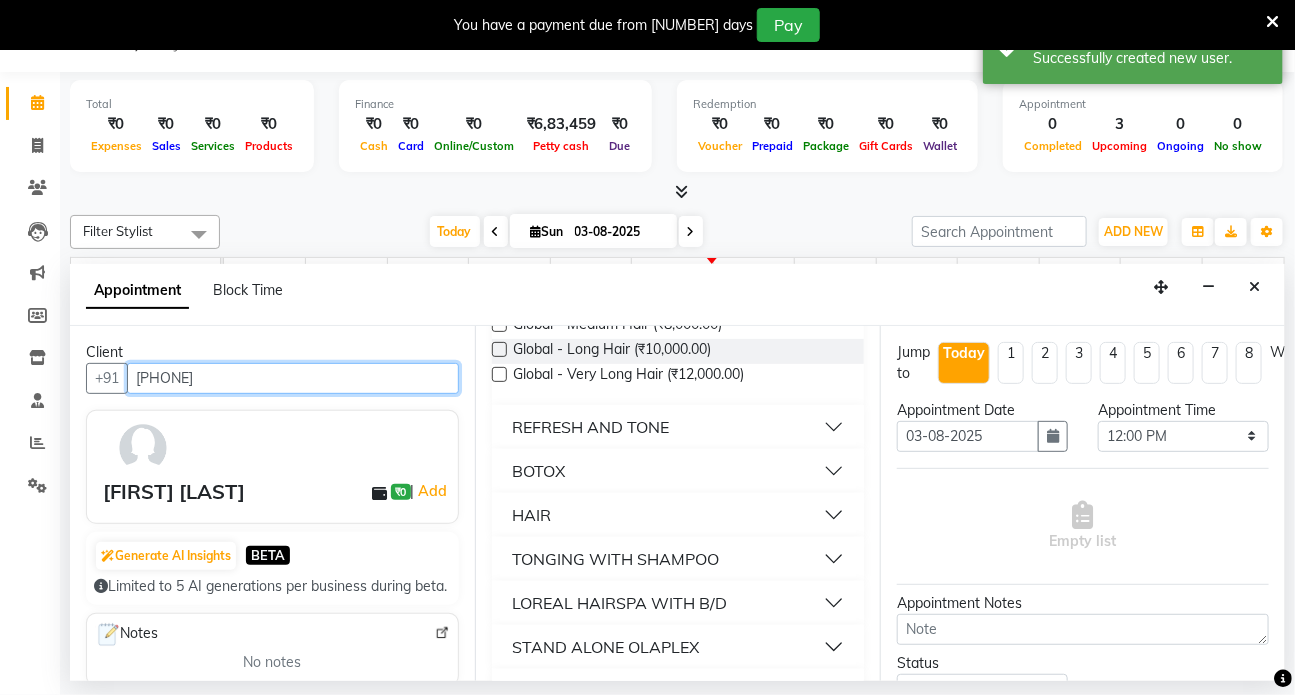 scroll, scrollTop: 272, scrollLeft: 0, axis: vertical 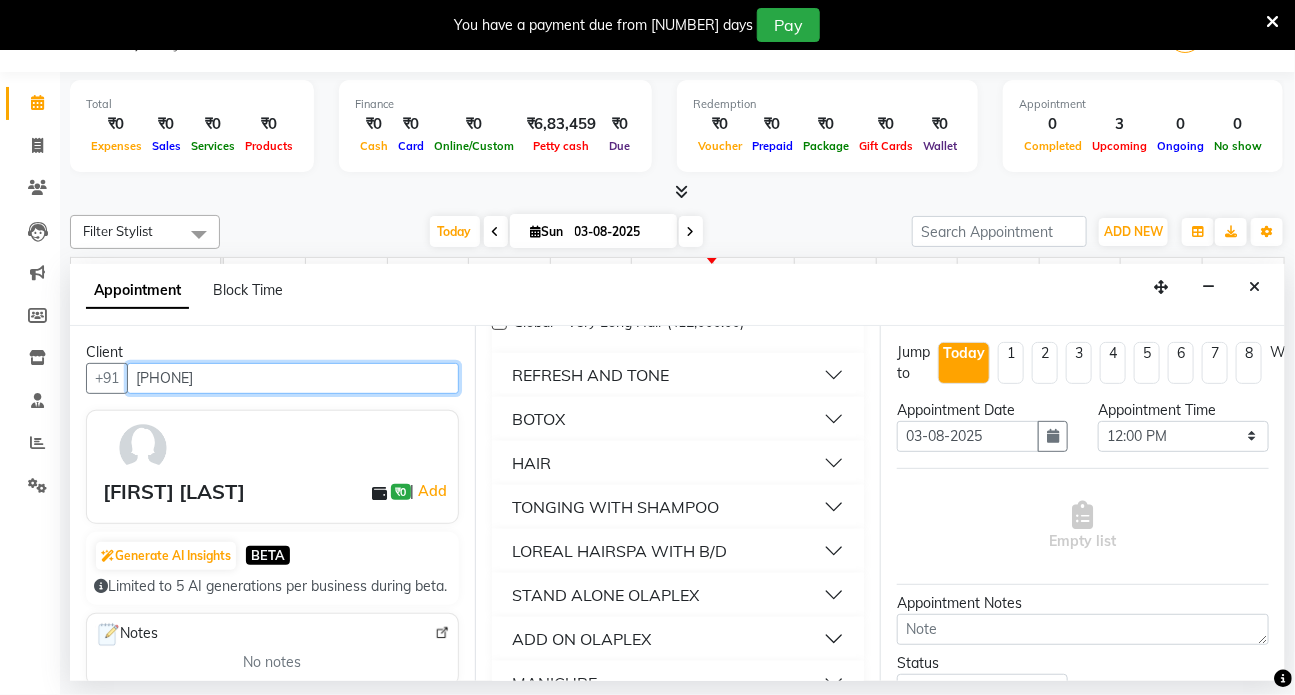 type on "[PHONE]" 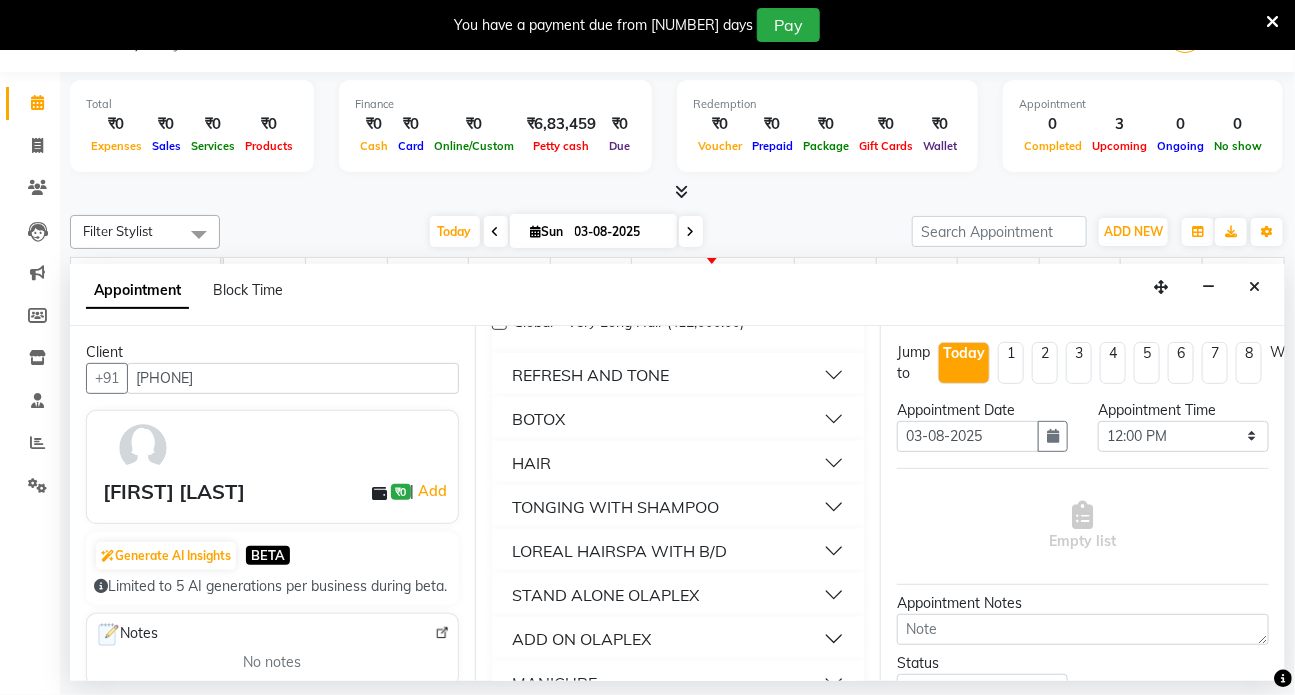 click on "HAIR" at bounding box center (678, 463) 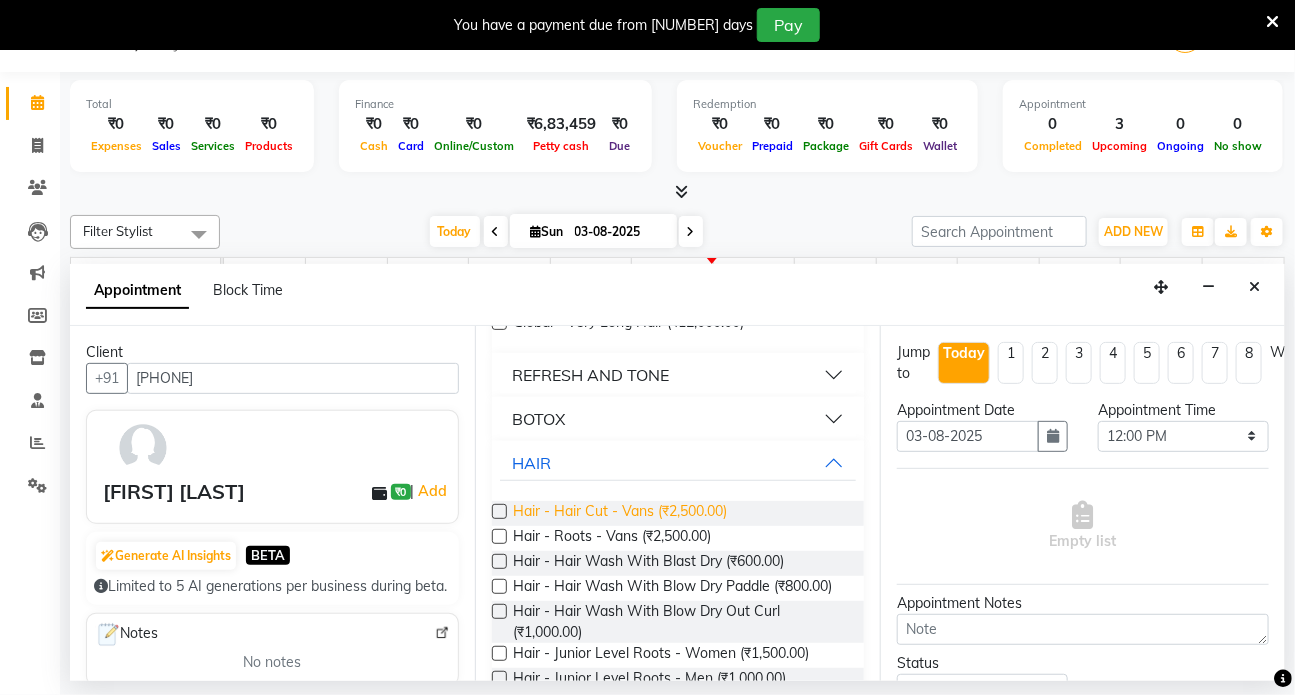 click on "Hair - Hair Cut - Vans (₹2,500.00)" at bounding box center [620, 513] 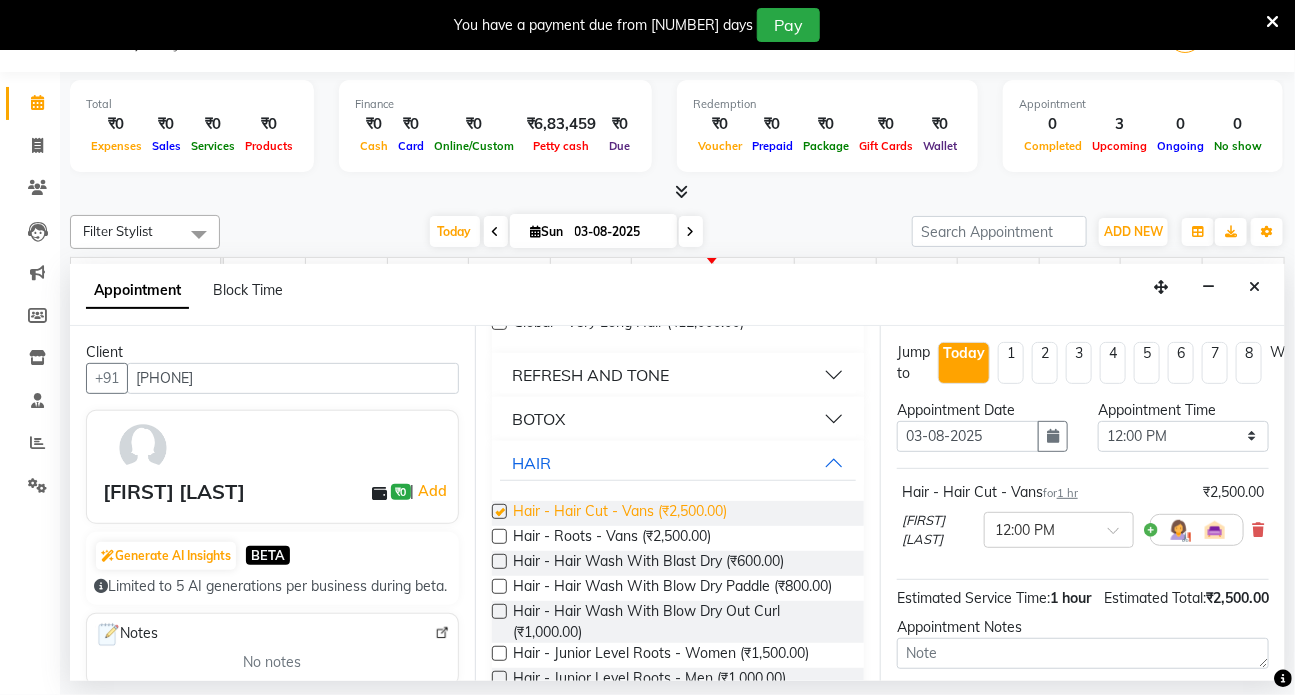 checkbox on "false" 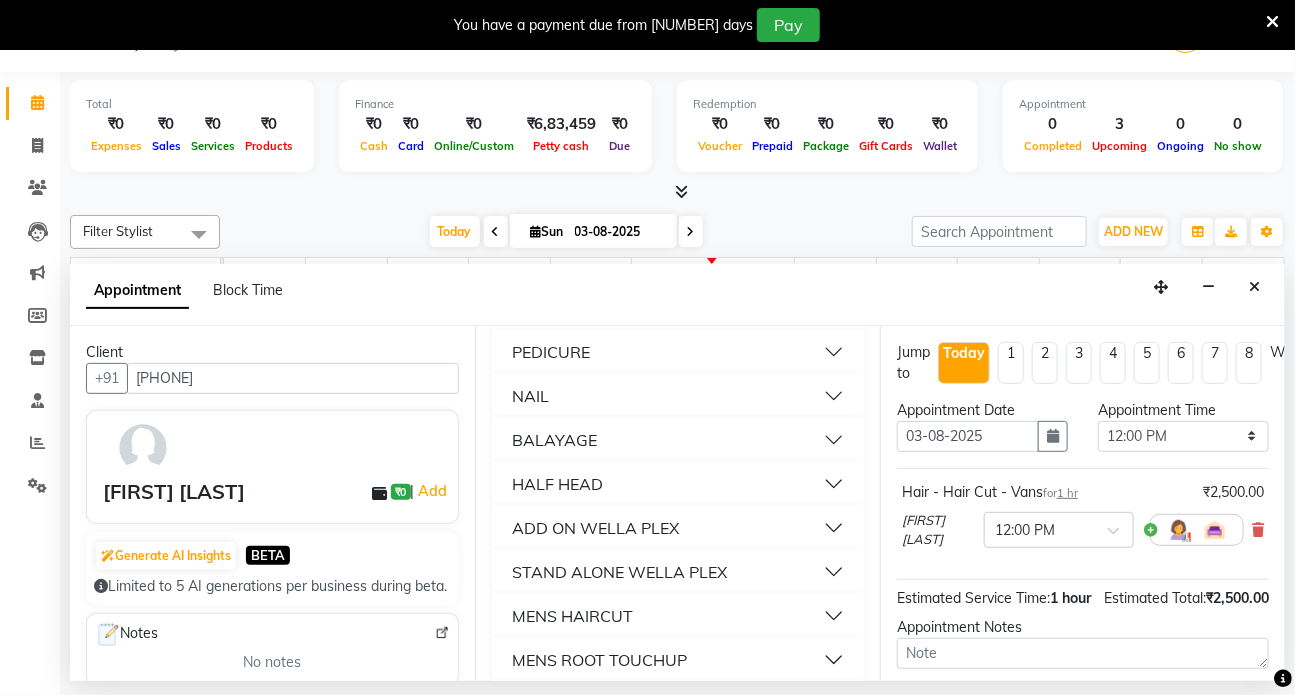 scroll, scrollTop: 1000, scrollLeft: 0, axis: vertical 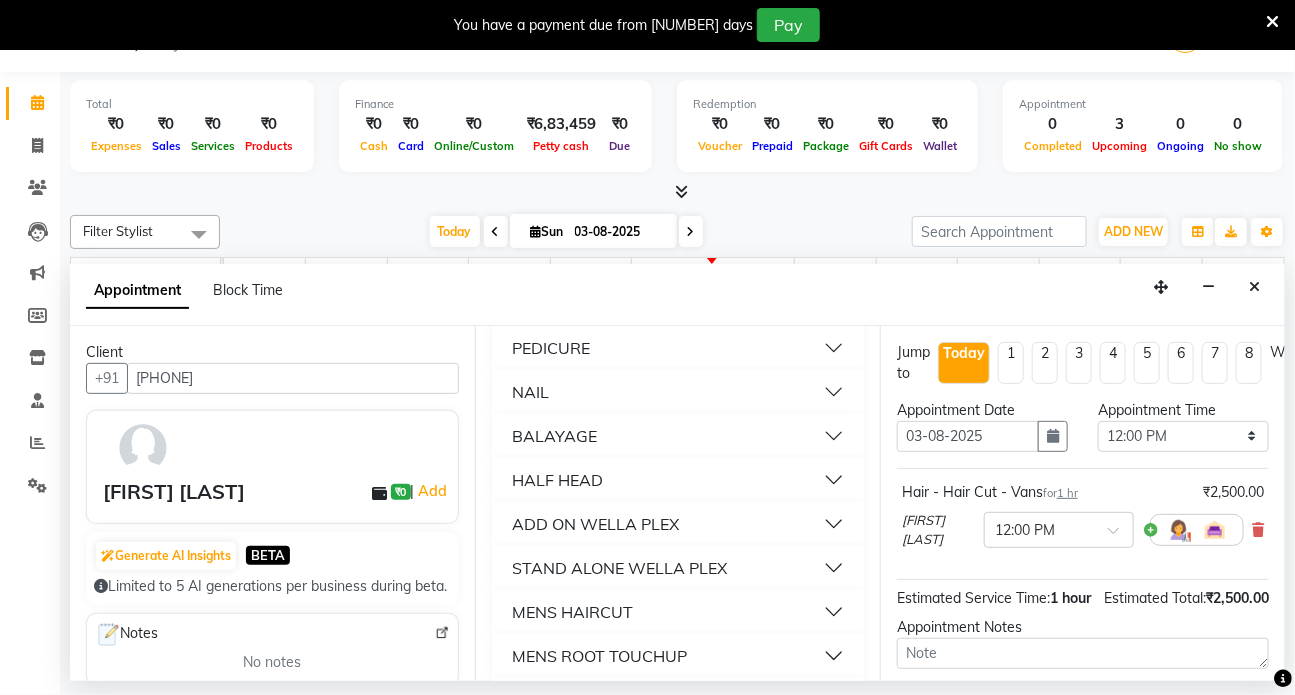 click on "BALAYAGE" at bounding box center (554, 436) 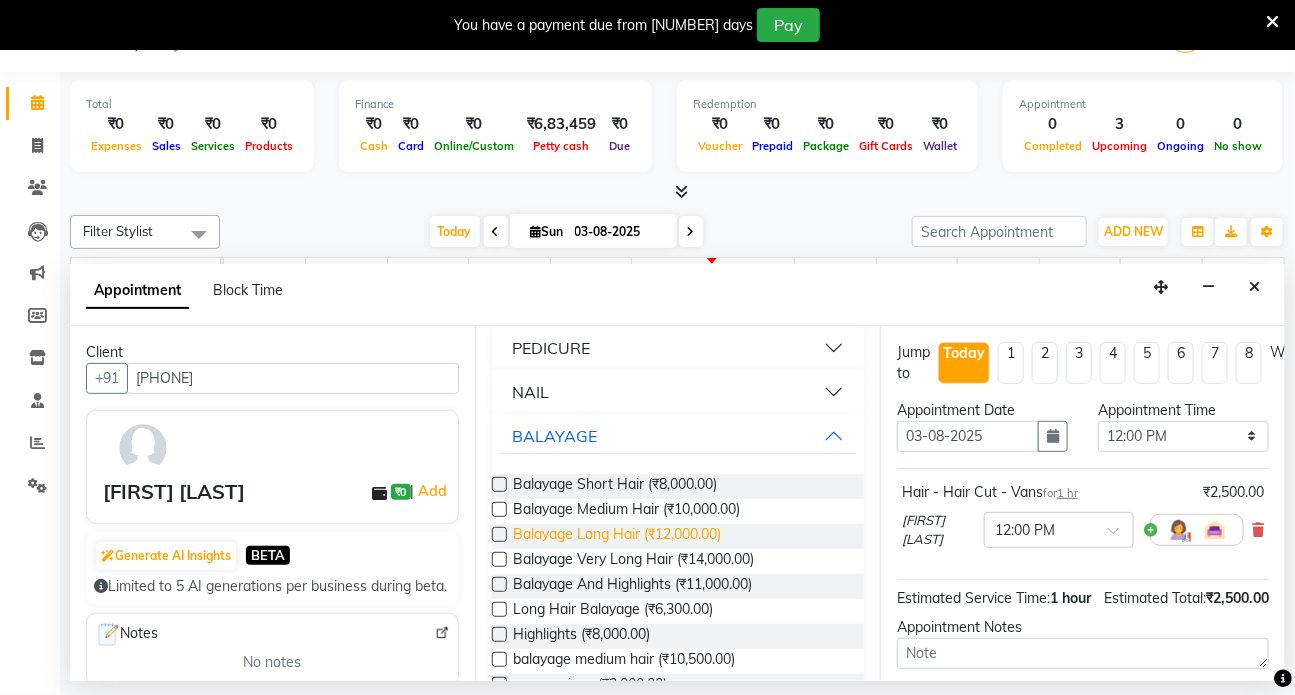 click on "Balayage Long Hair (₹12,000.00)" at bounding box center [617, 536] 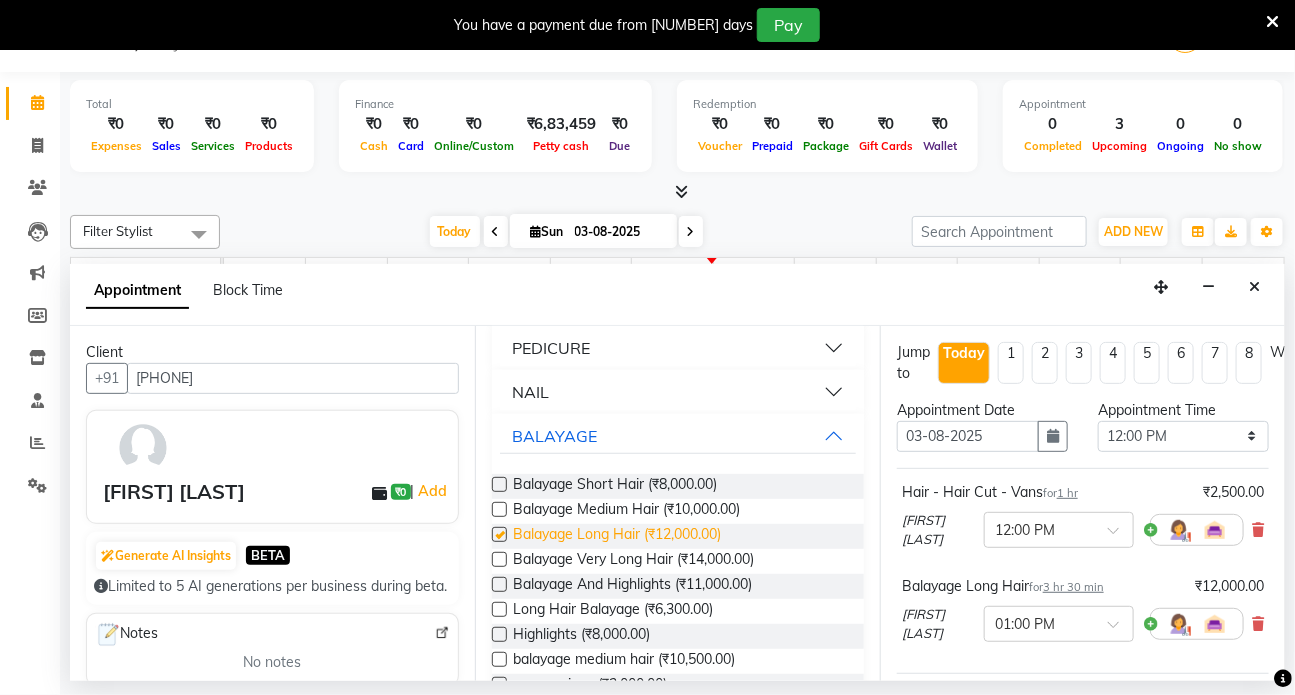 checkbox on "false" 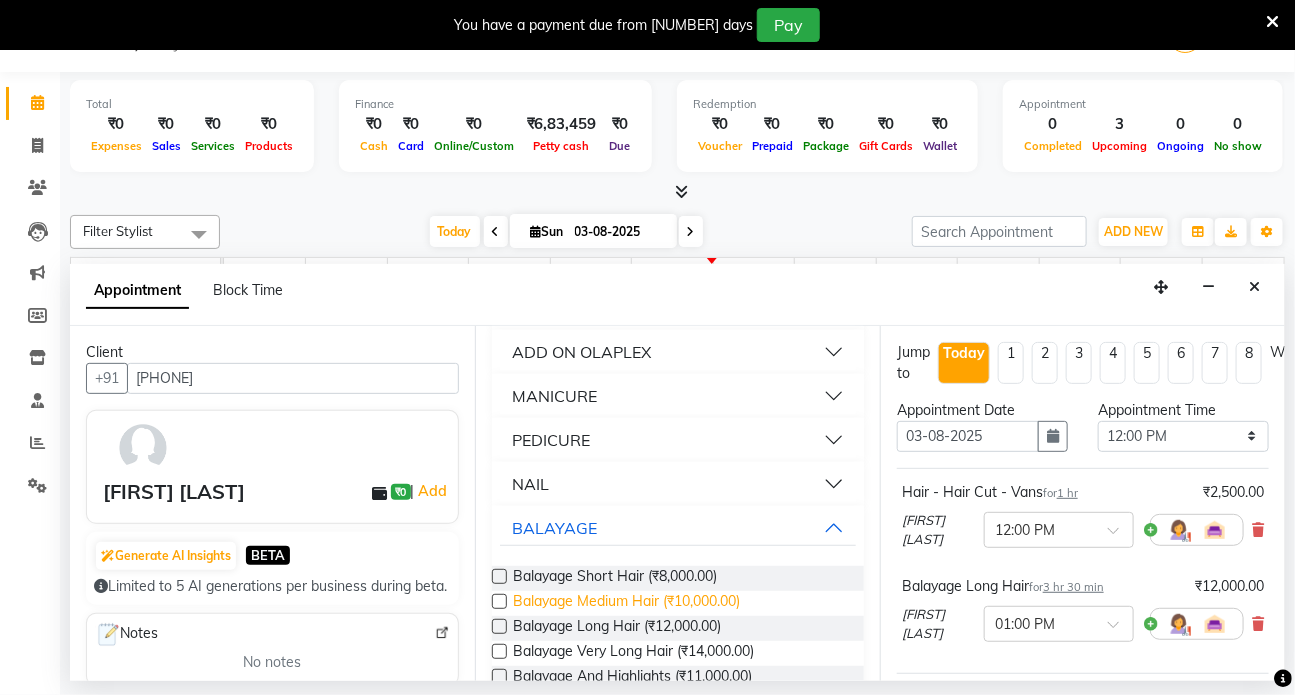 scroll, scrollTop: 787, scrollLeft: 0, axis: vertical 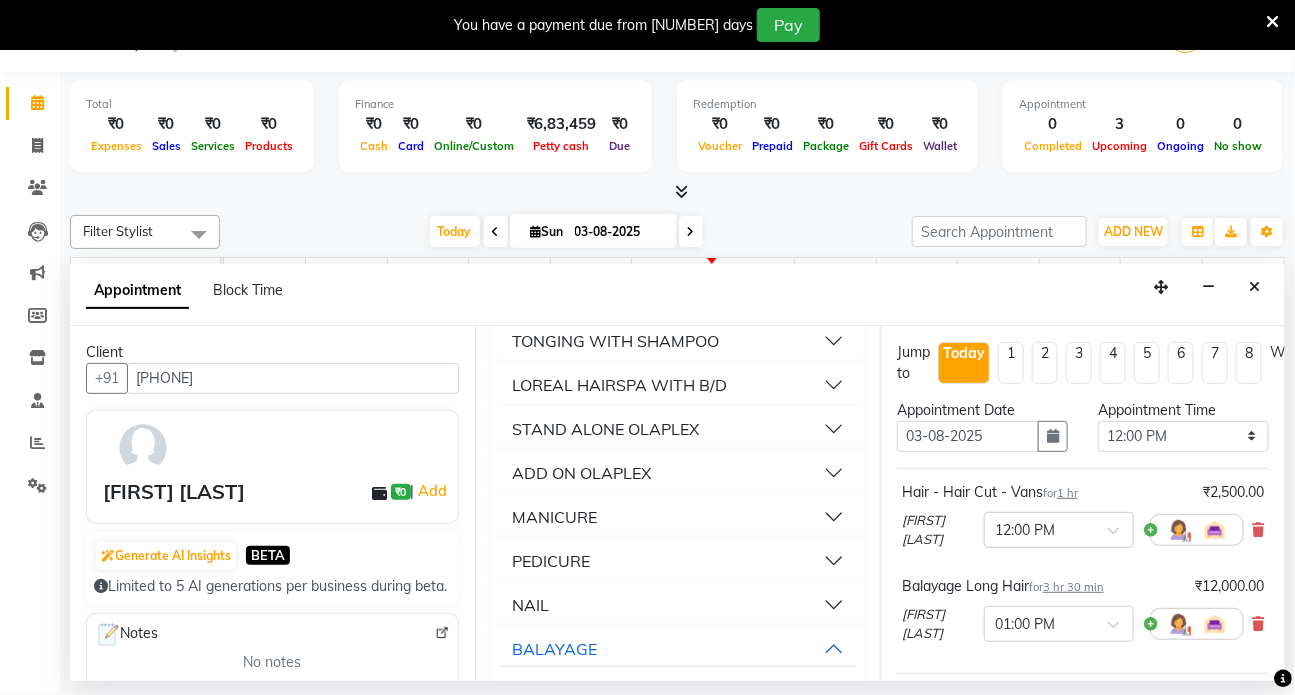 click on "ADD ON OLAPLEX" at bounding box center [581, 473] 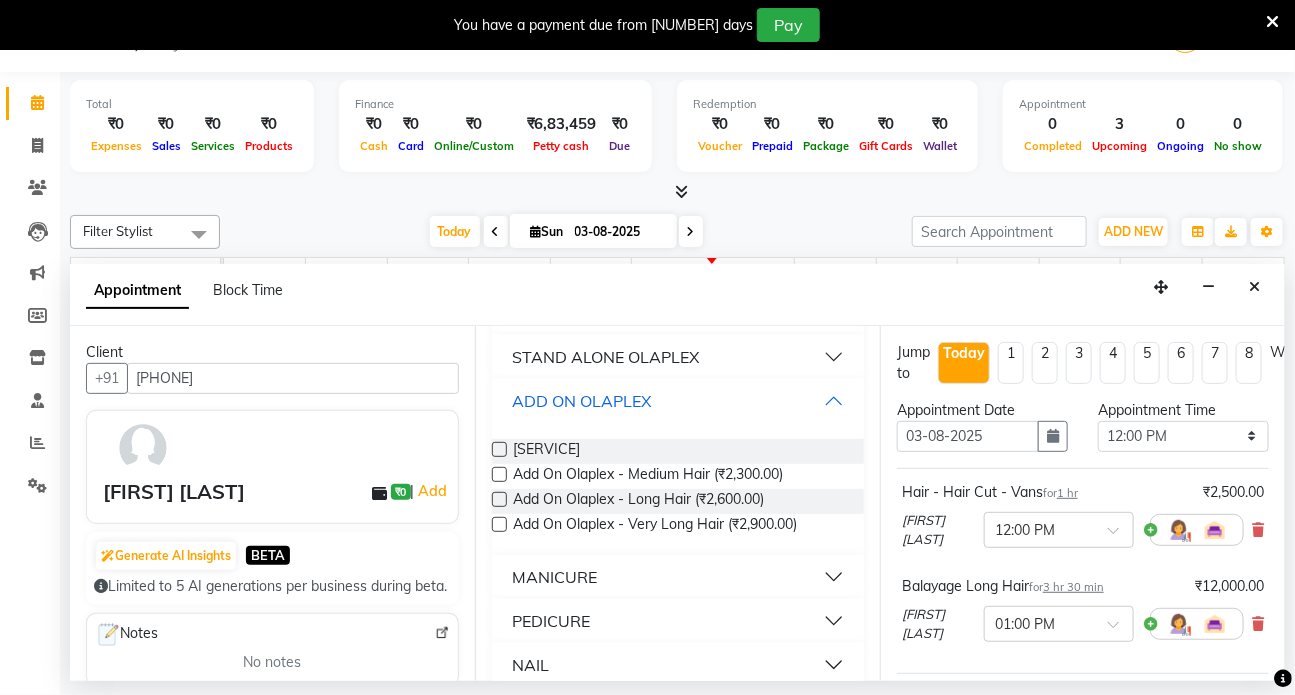 scroll, scrollTop: 878, scrollLeft: 0, axis: vertical 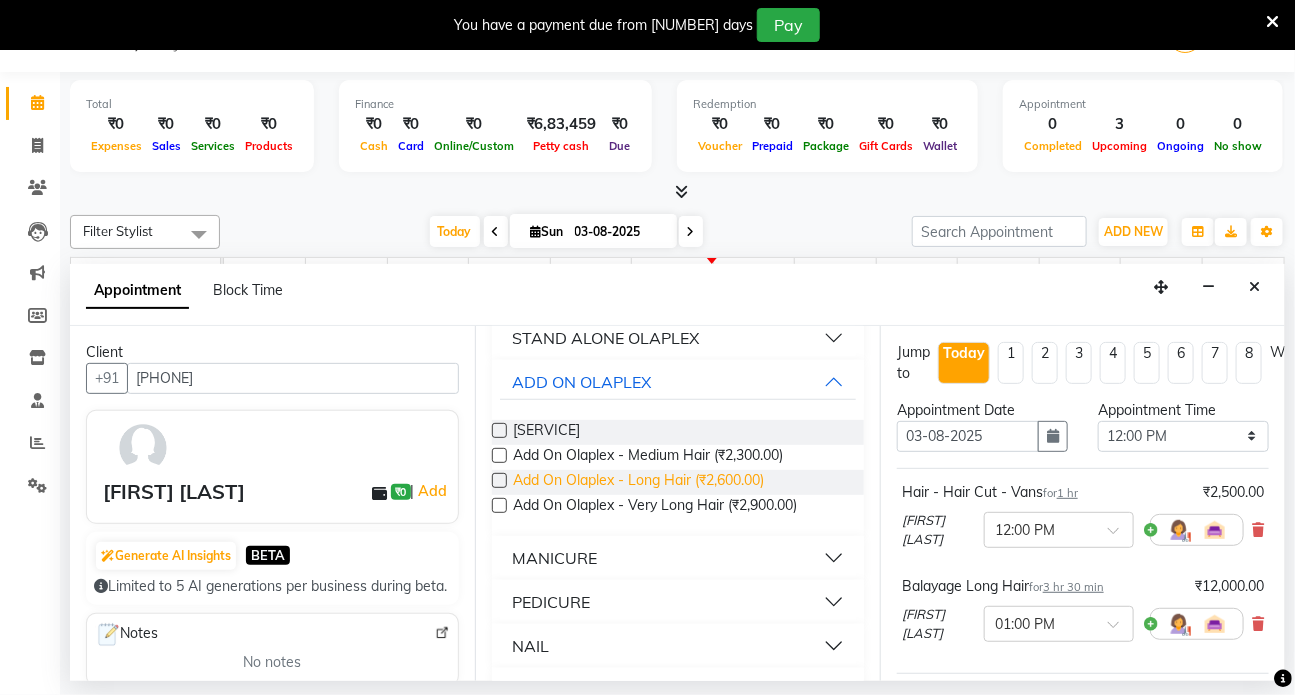 click on "Add On Olaplex - Long Hair (₹2,600.00)" at bounding box center [638, 482] 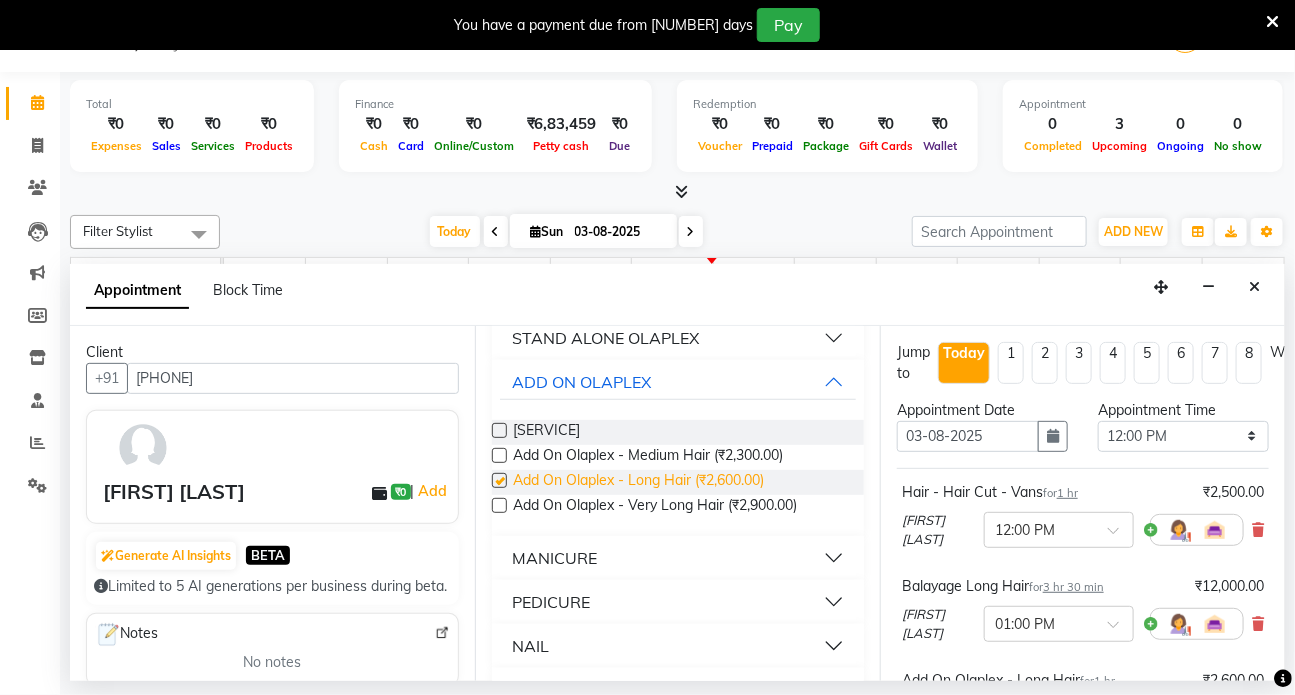 checkbox on "false" 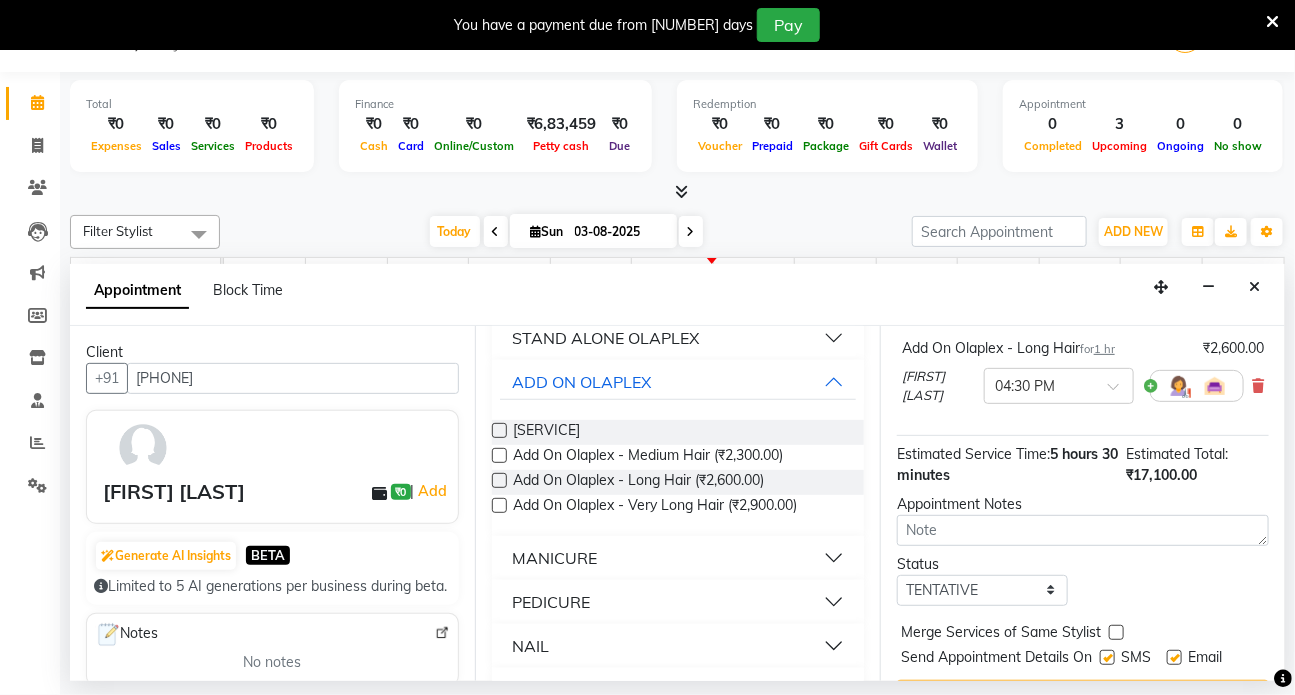scroll, scrollTop: 363, scrollLeft: 0, axis: vertical 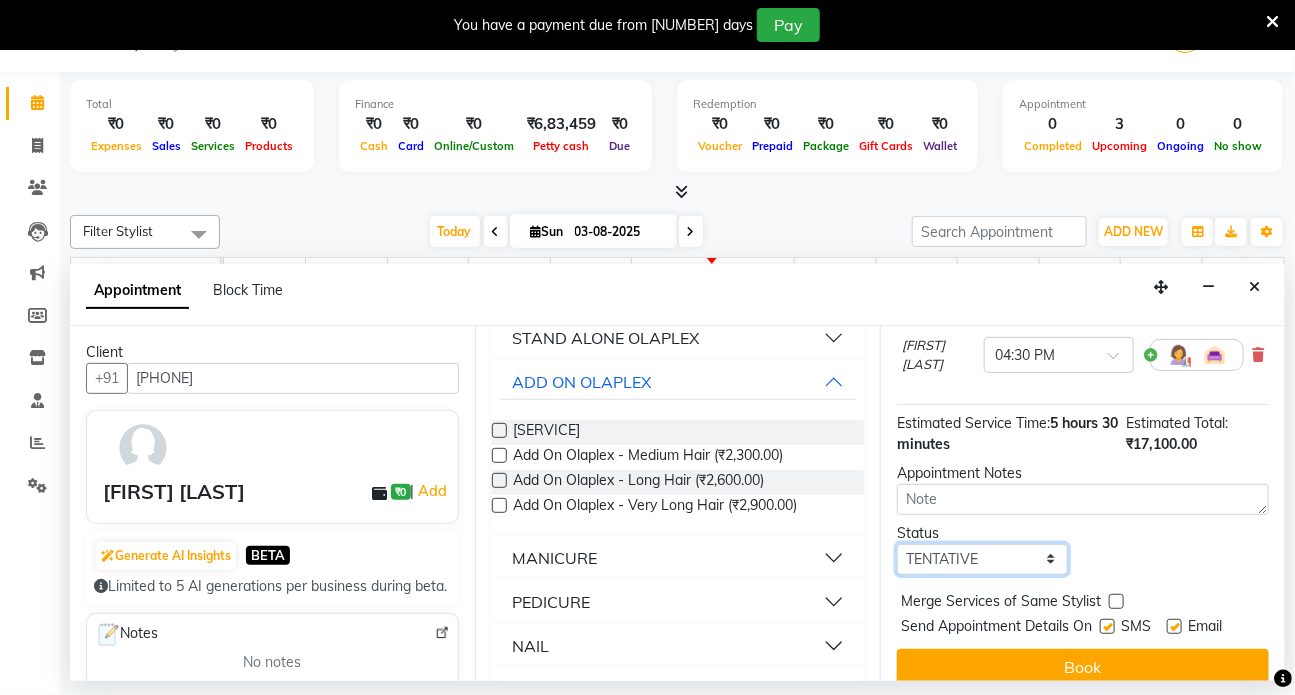 click on "Select TENTATIVE CONFIRM CHECK-IN UPCOMING" at bounding box center (982, 559) 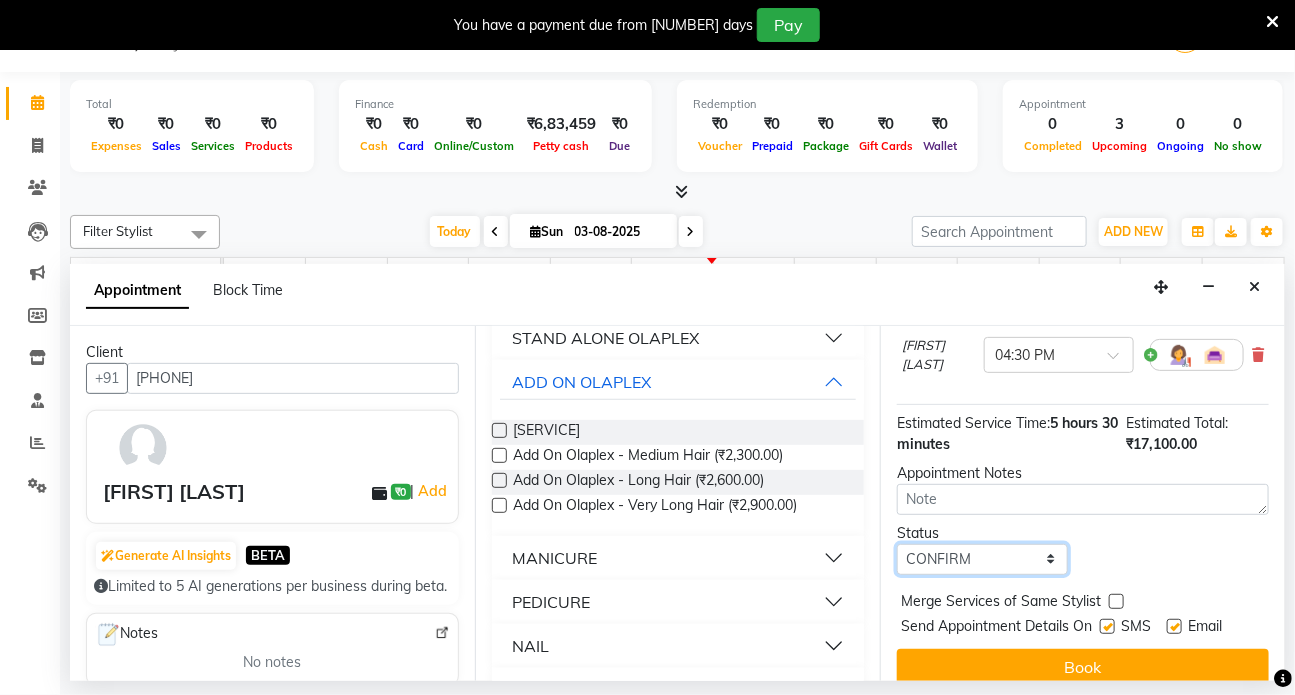 click on "Select TENTATIVE CONFIRM CHECK-IN UPCOMING" at bounding box center [982, 559] 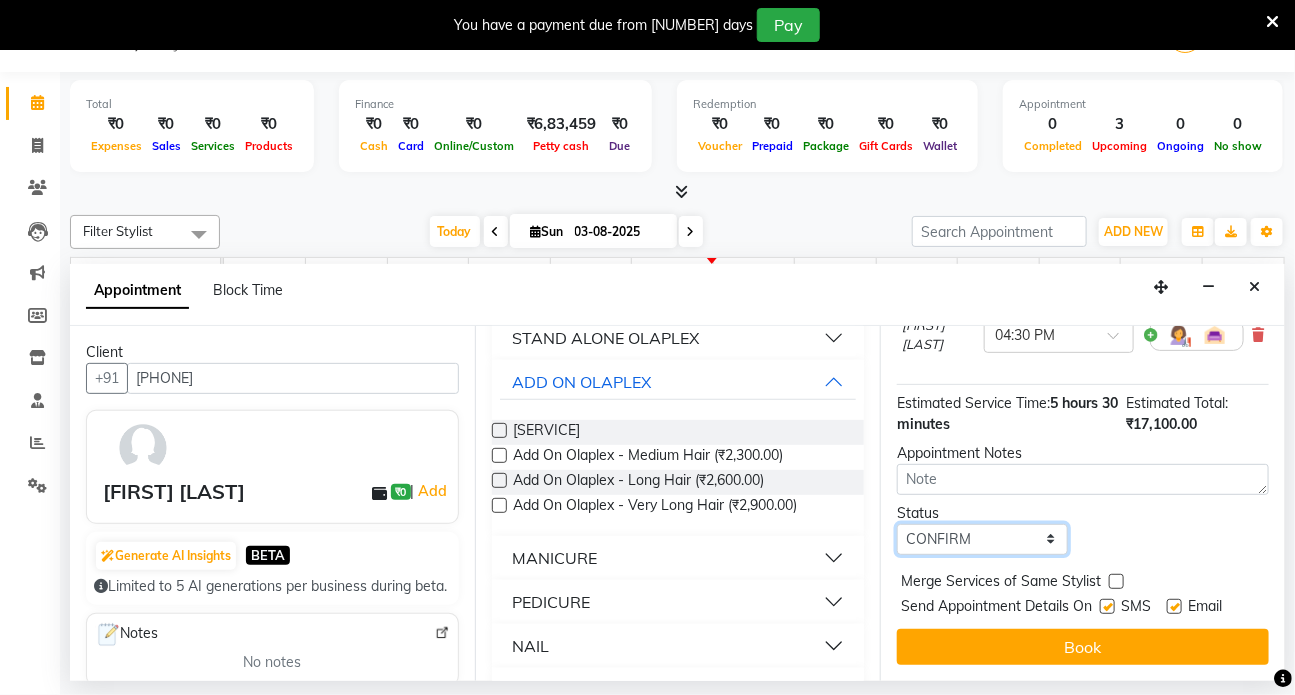 scroll, scrollTop: 396, scrollLeft: 0, axis: vertical 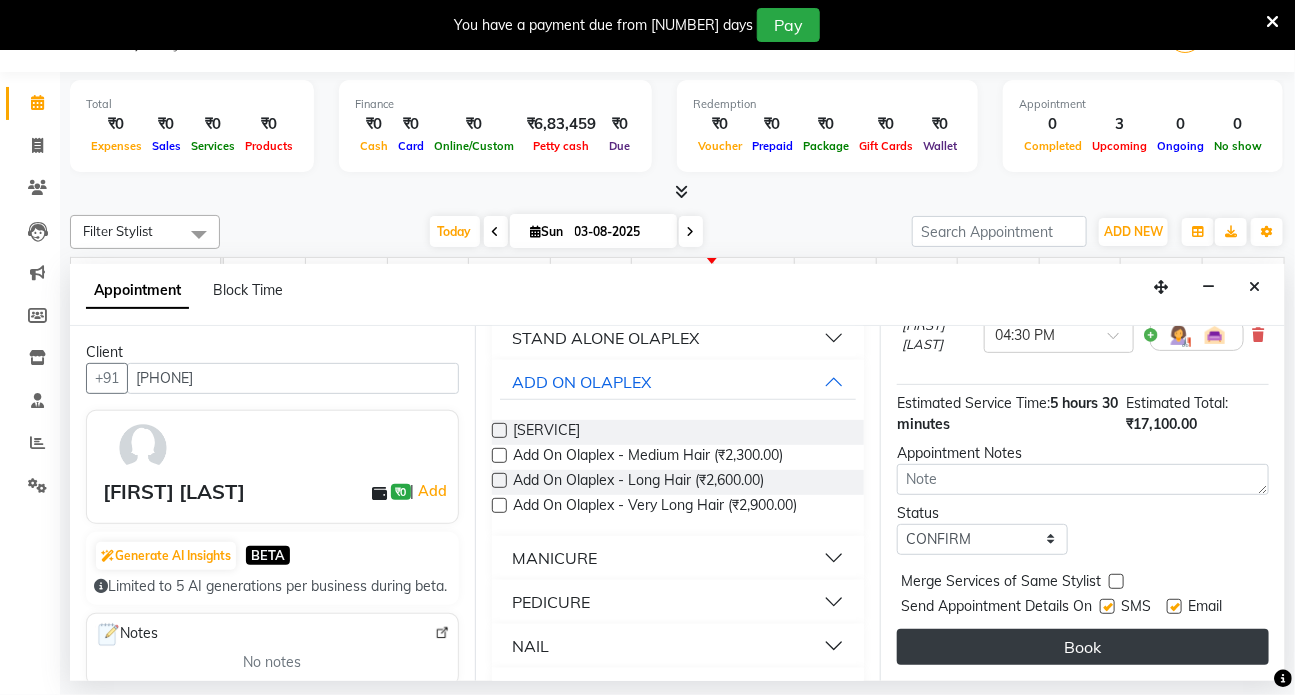 click on "Book" at bounding box center [1083, 647] 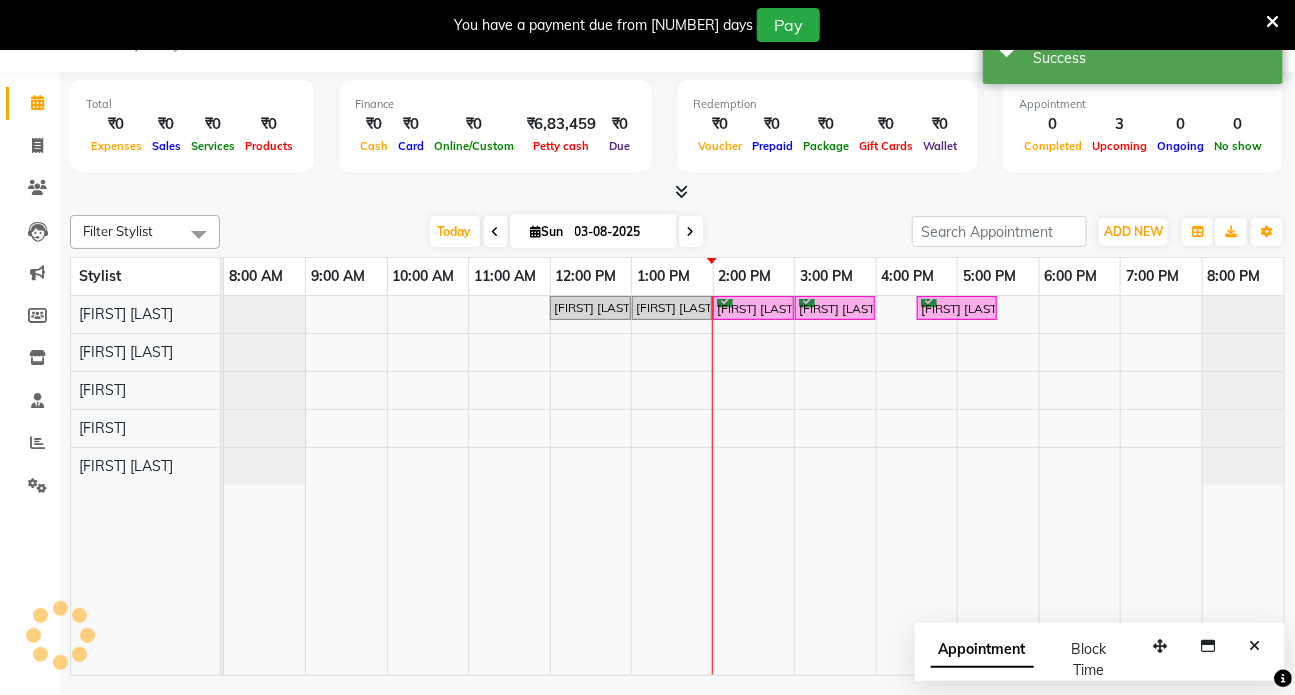 scroll, scrollTop: 0, scrollLeft: 0, axis: both 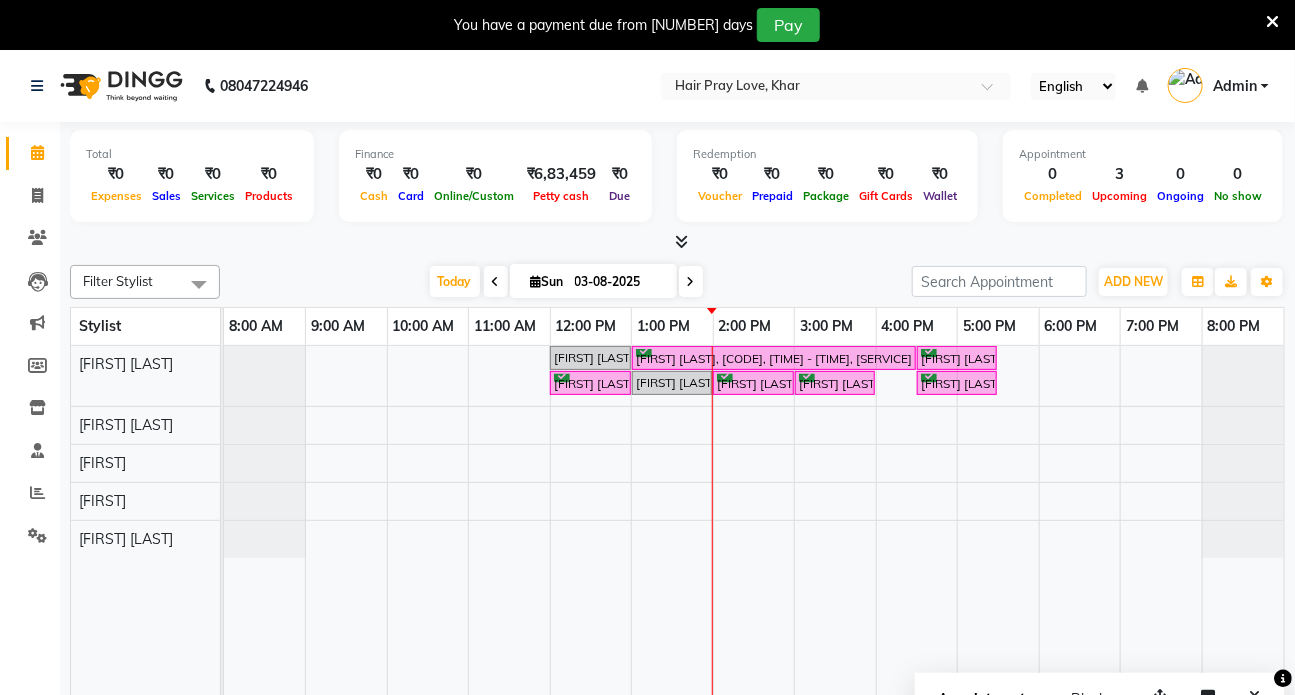 click on "Total  ₹0  Expenses ₹0  Sales ₹0  Services ₹0  Products Finance  ₹0  Cash ₹0  Card ₹0  Online/Custom ₹6,83,459 Petty cash ₹0 Due  Redemption  ₹0 Voucher ₹0 Prepaid ₹0 Package ₹0  Gift Cards ₹0  Wallet  Appointment  0 Completed 3 Upcoming 0 Ongoing 0 No show  Other sales  ₹0  Packages ₹0  Memberships ₹0  Vouchers ₹0  Prepaids ₹0  Gift Cards Filter Stylist Select All [FIRST] [LAST] [FIRST] [LAST] [FIRST] [LAST] [FIRST] [LAST] [FIRST] [LAST] [FIRST] [LAST] Today  Sun 03-08-2025 Toggle Dropdown Add Appointment Add Invoice Add Expense Add Attendance Add Client Add Transaction Toggle Dropdown Add Appointment Add Invoice Add Expense Add Attendance Add Client ADD NEW Toggle Dropdown Add Appointment Add Invoice Add Expense Add Attendance Add Client Add Transaction Filter Stylist Select All [FIRST] [LAST] [FIRST] [LAST] [FIRST] [LAST] [FIRST] [LAST] [FIRST] [LAST] [FIRST] [LAST] Group By  Staff View   Room View  View as Vertical  Vertical - Week View  Horizontal  Horizontal - Week View  List  Toggle Dropdown Calendar Settings Zoom 25%" 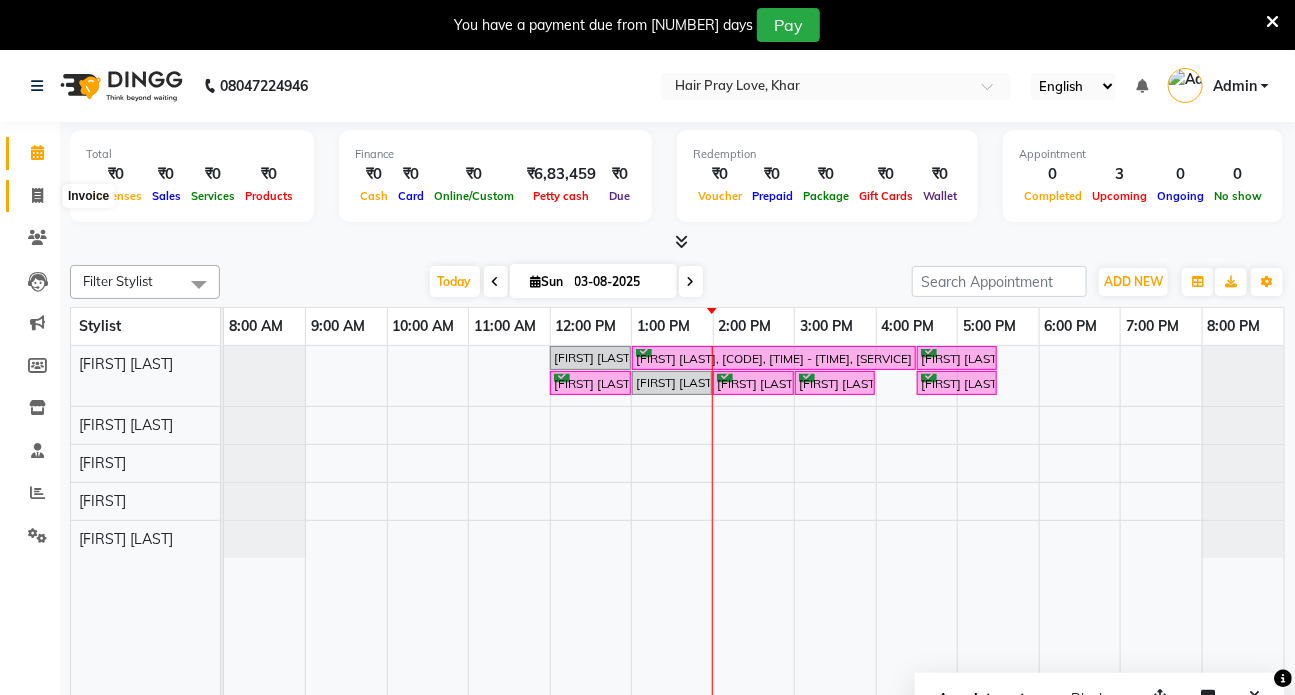 click 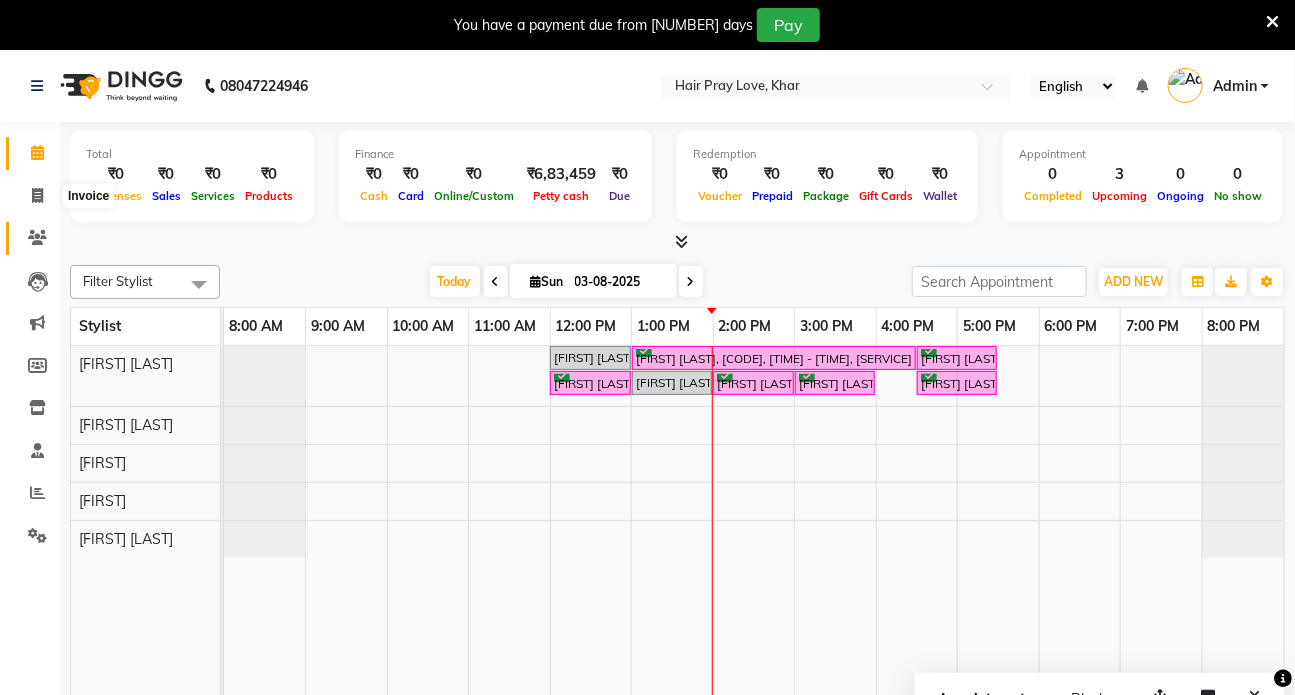 select on "6919" 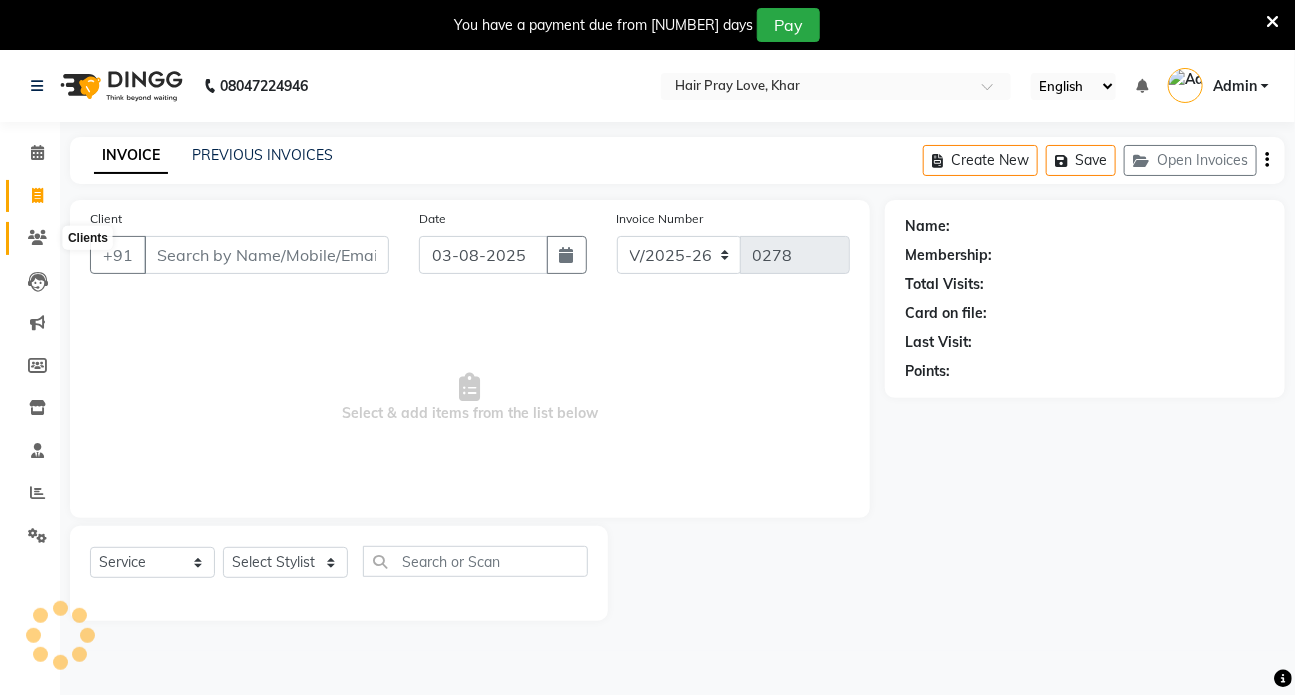 click 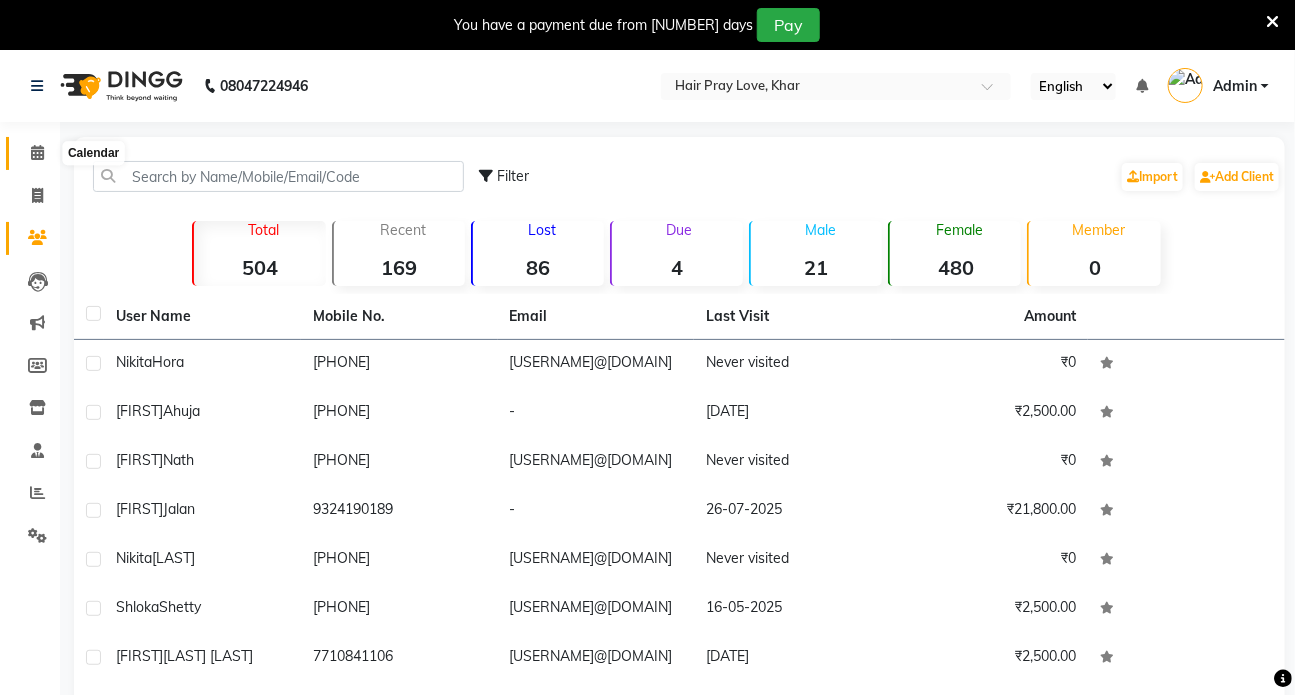 click 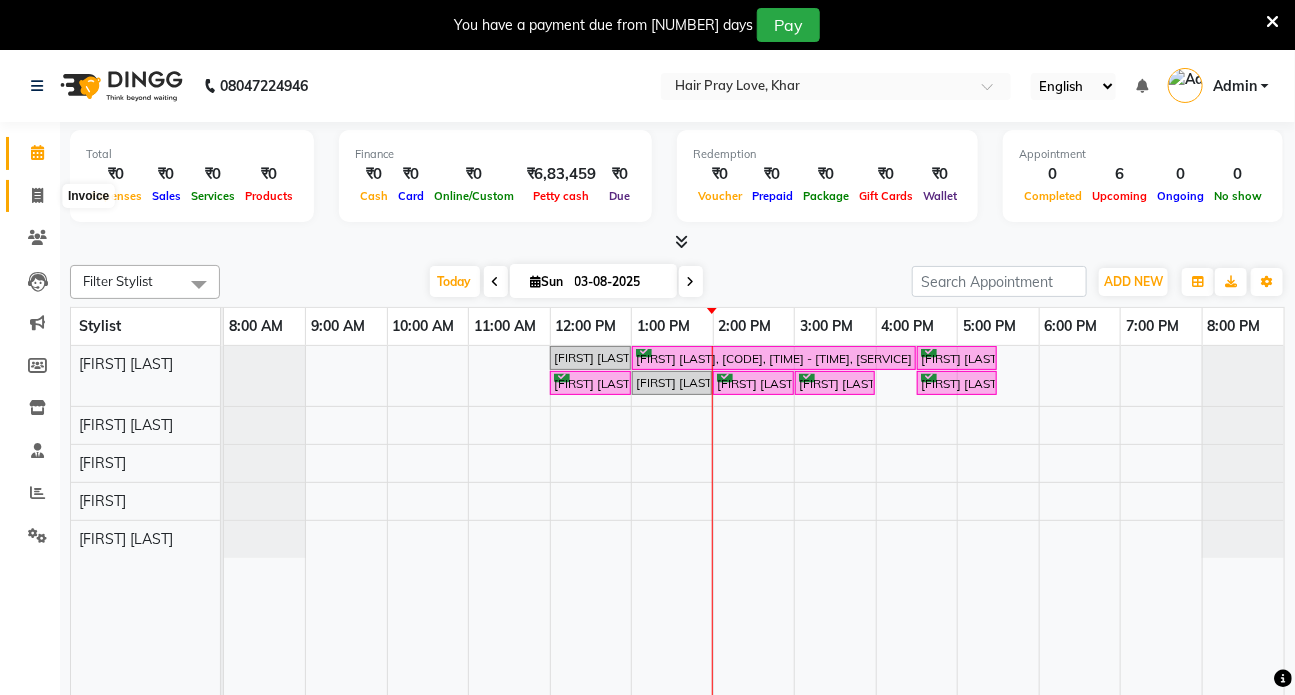 click 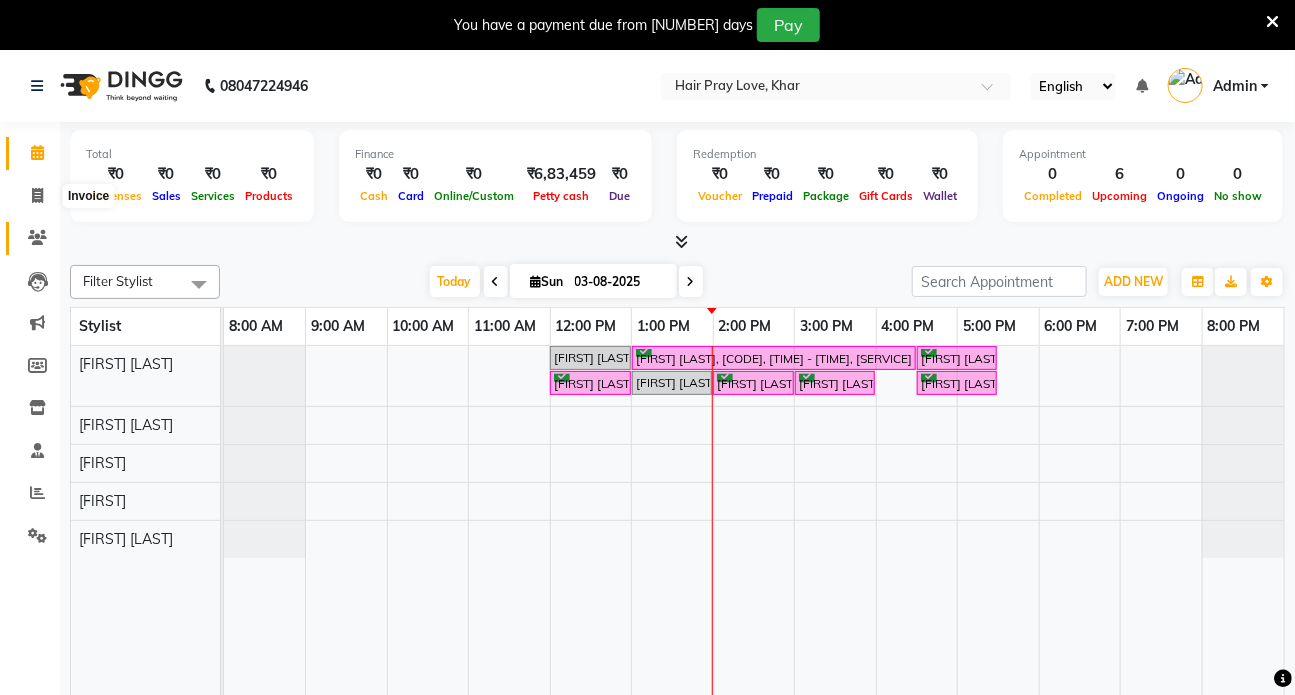 select on "6919" 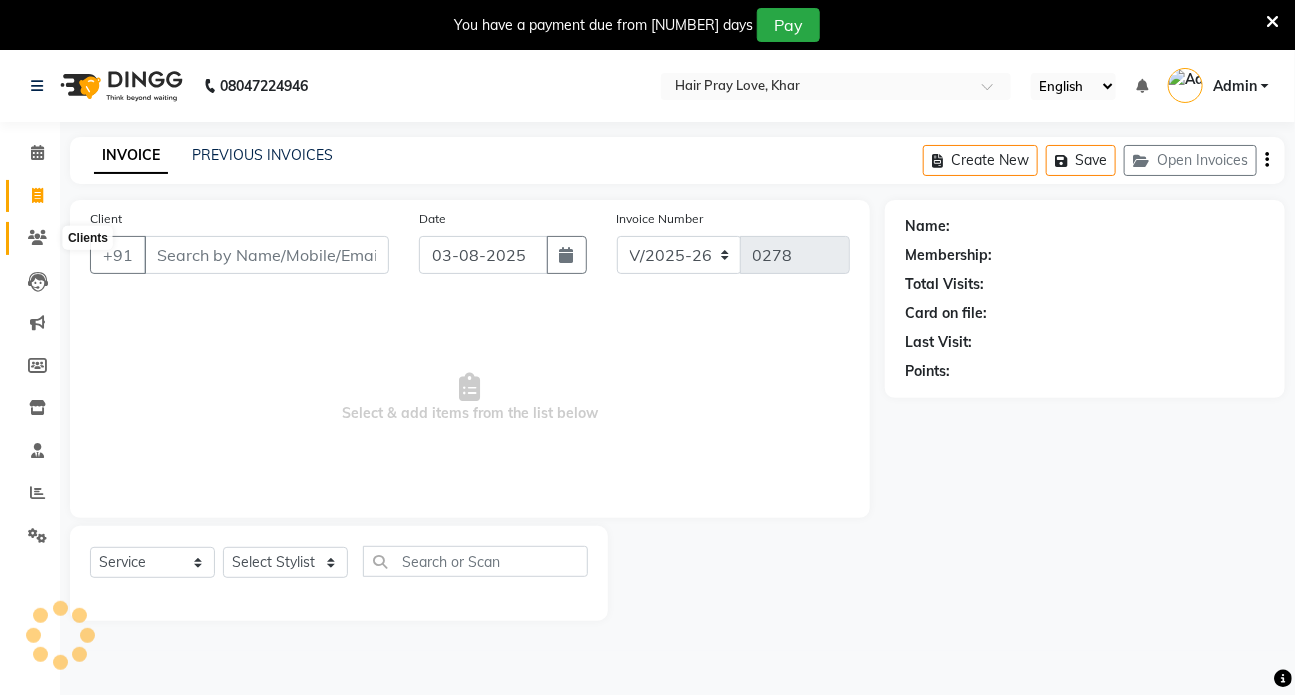 click 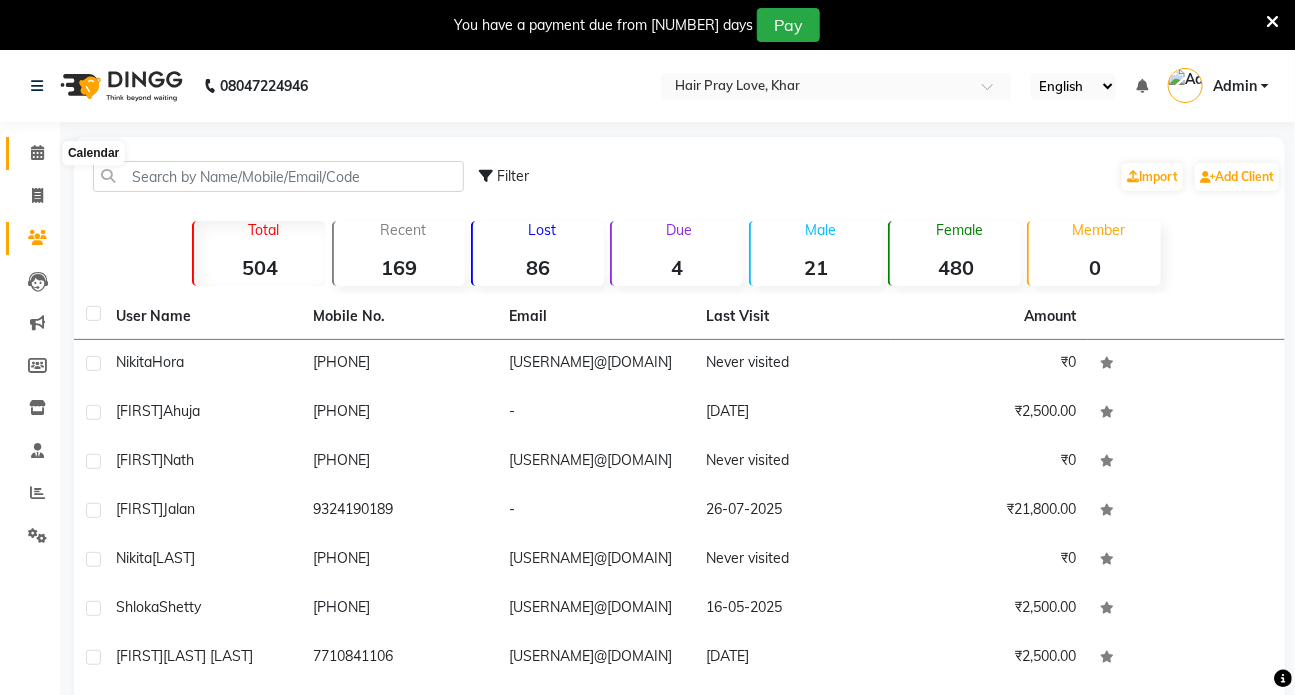 click 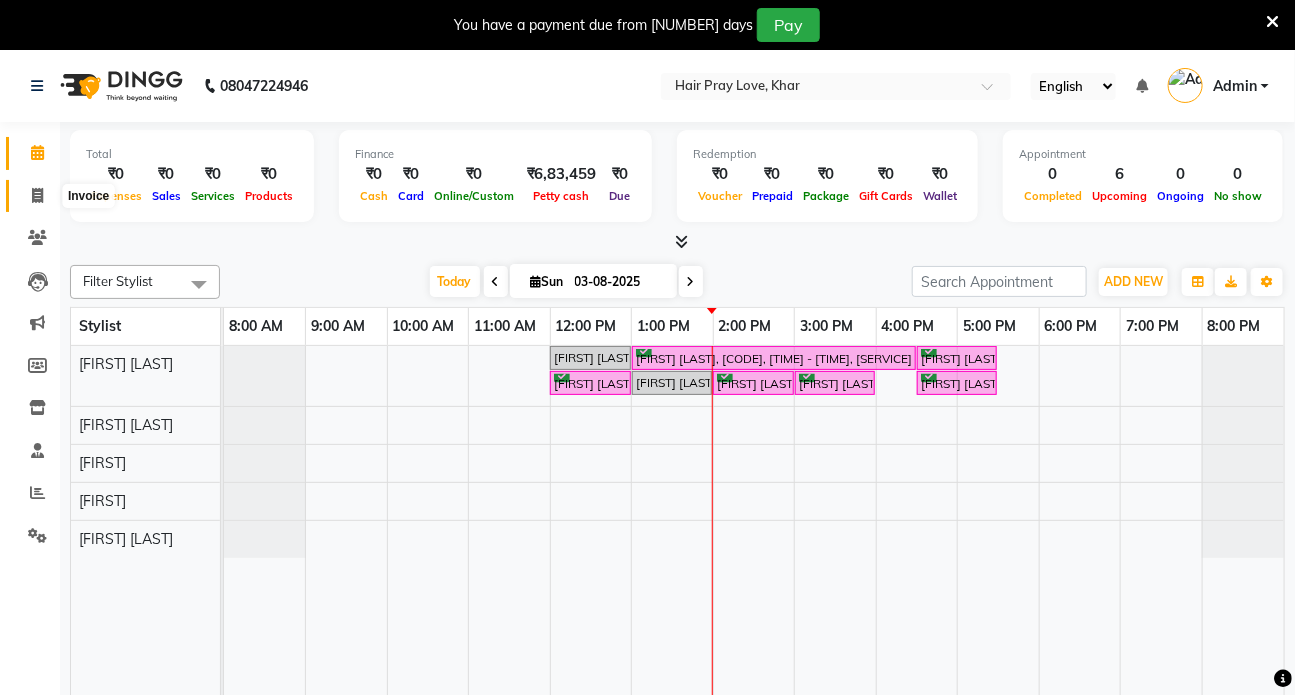 click 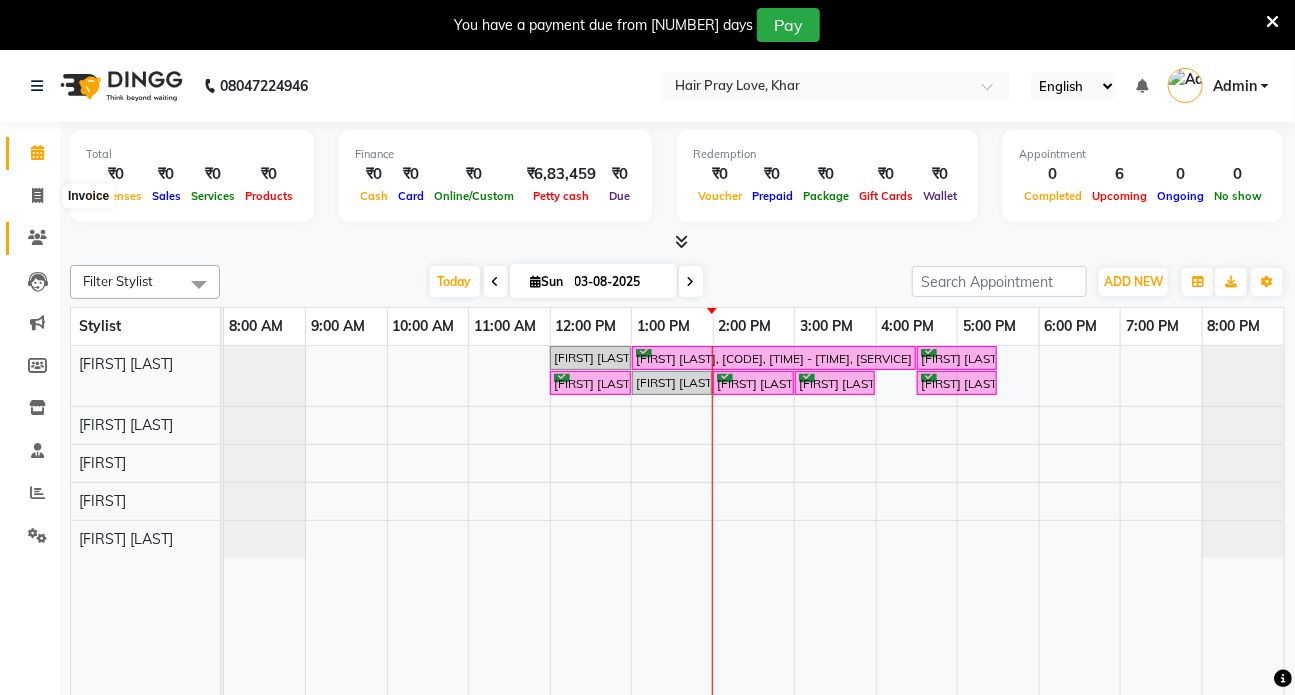 select on "6919" 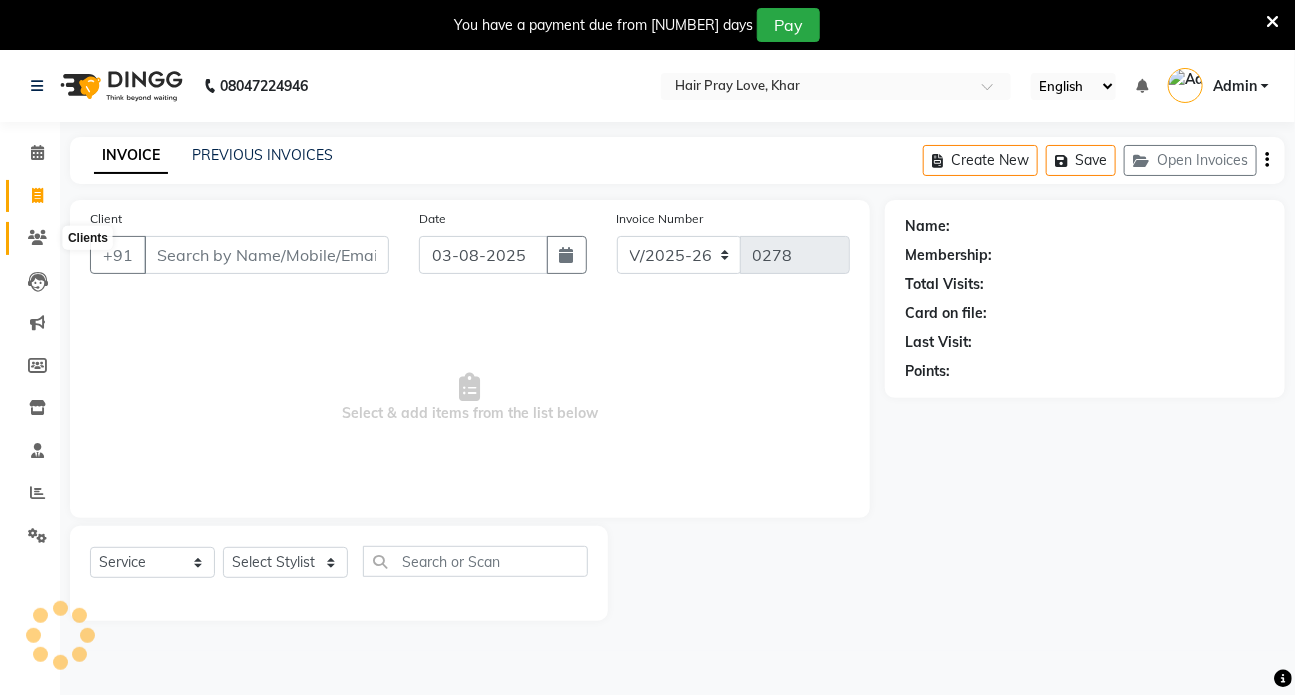 click 